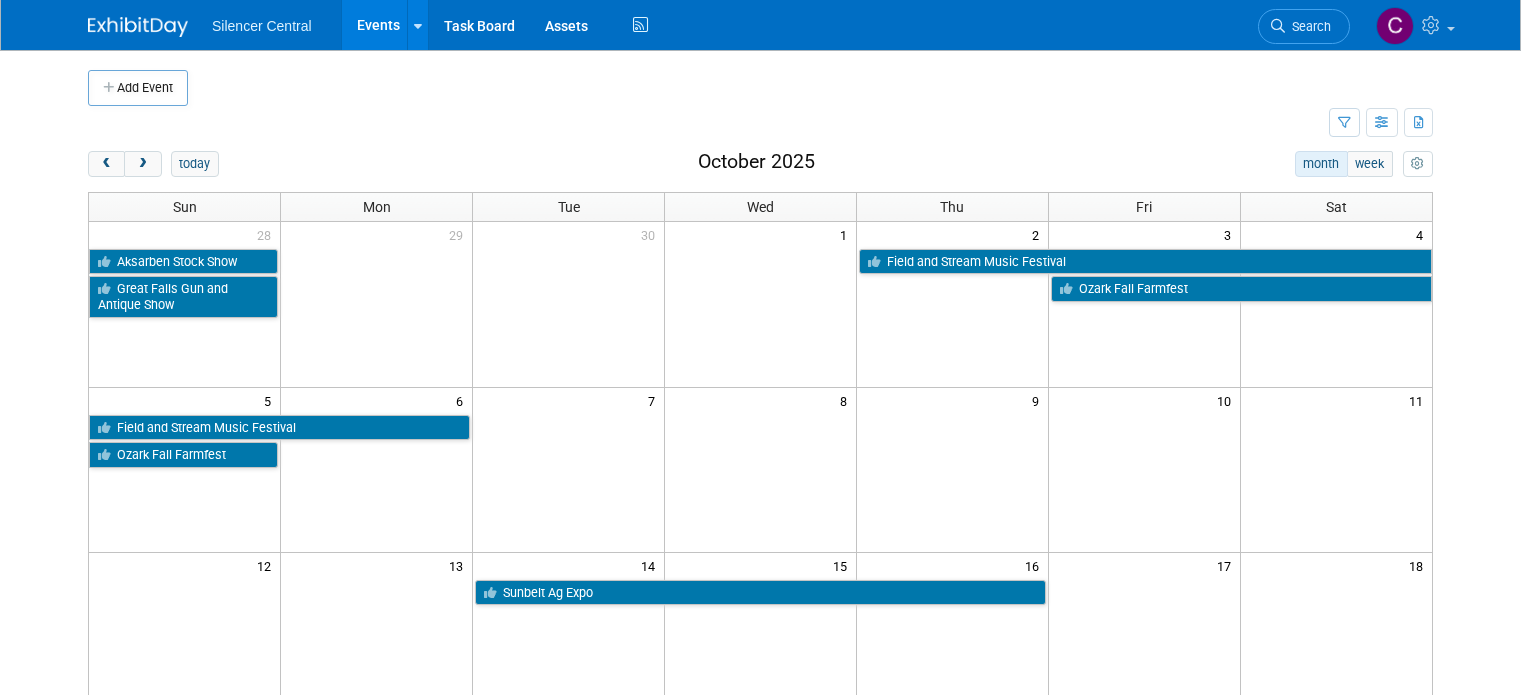scroll, scrollTop: 0, scrollLeft: 0, axis: both 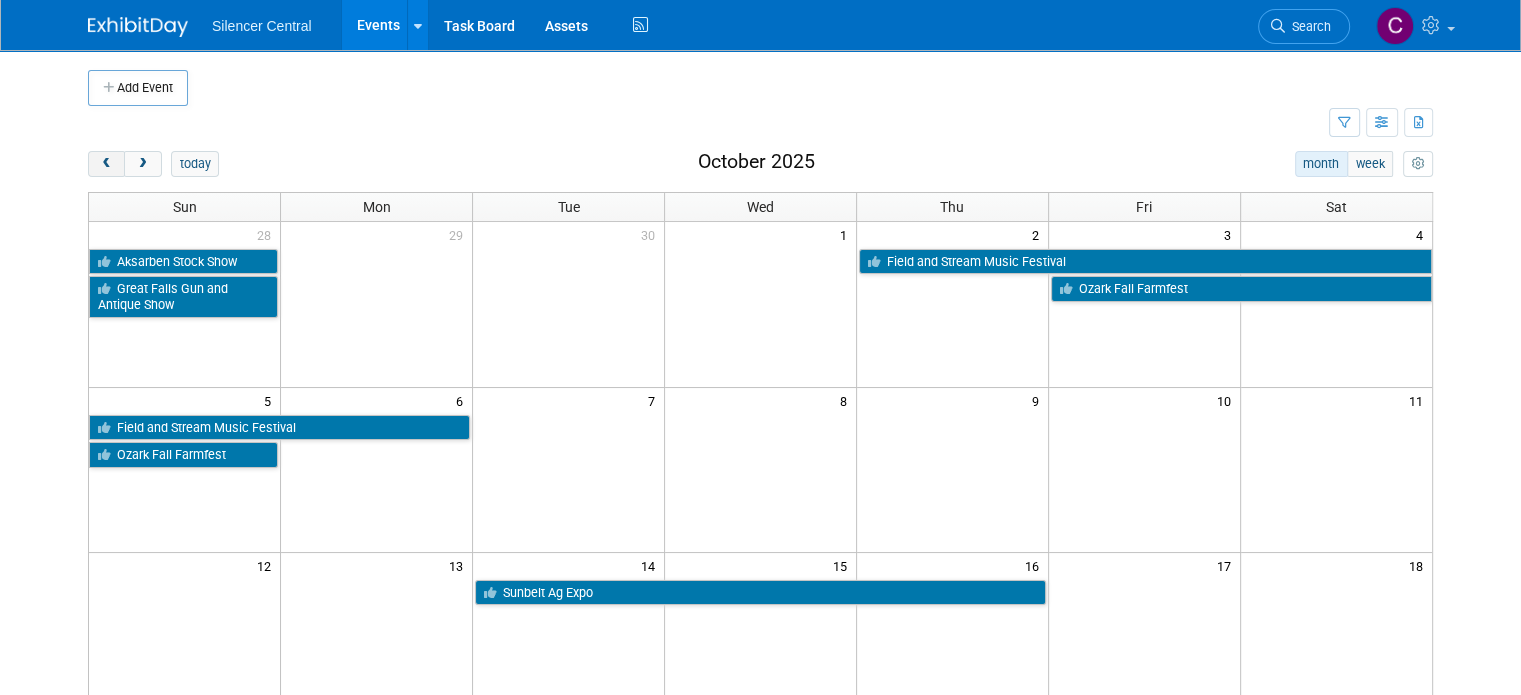 click at bounding box center [106, 164] 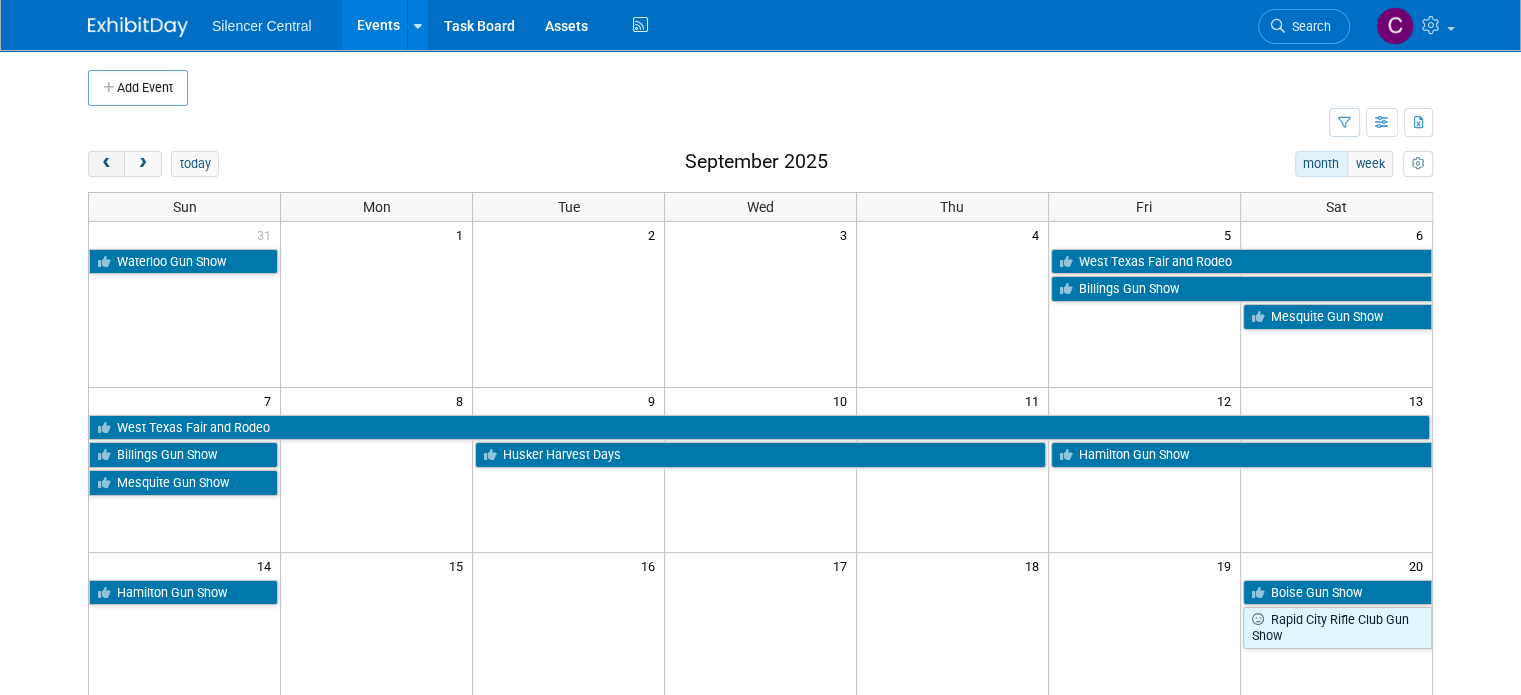 click at bounding box center (106, 164) 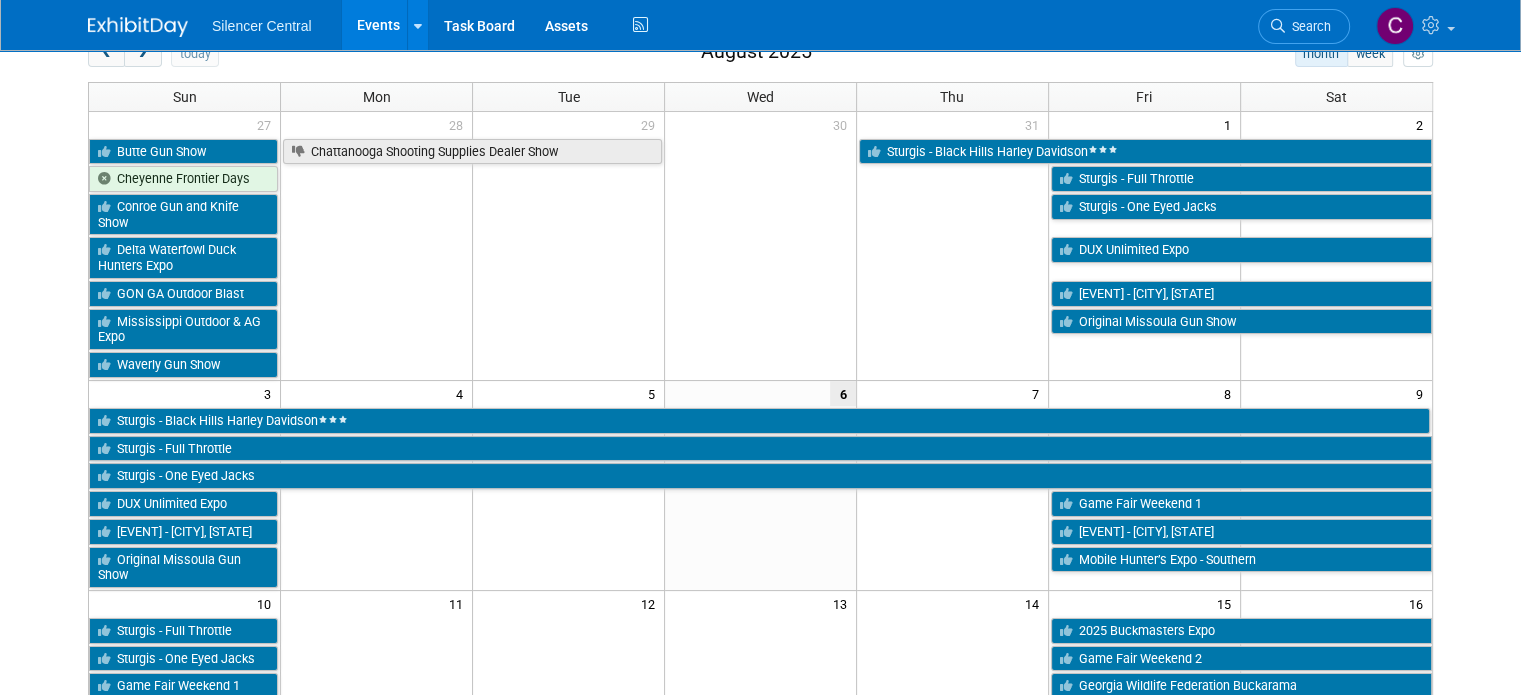 scroll, scrollTop: 0, scrollLeft: 0, axis: both 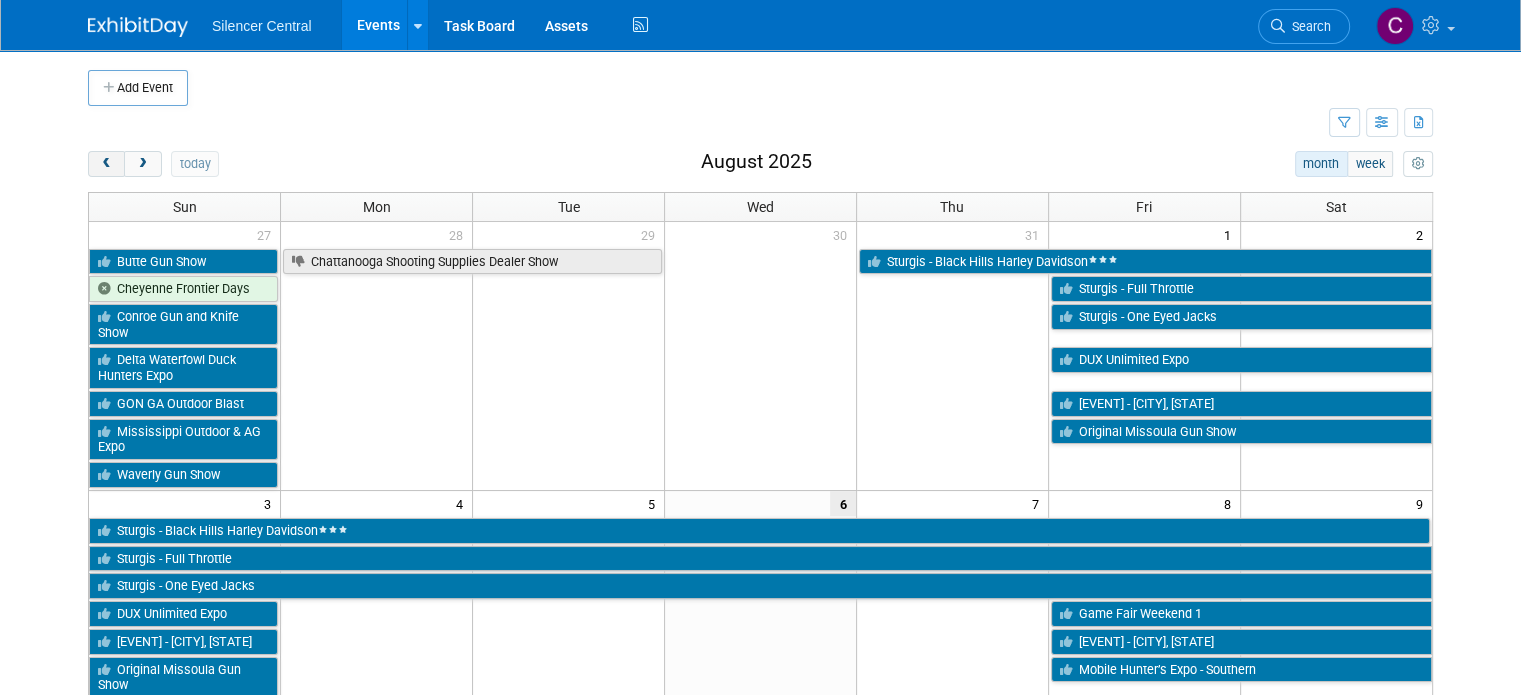 click at bounding box center [106, 164] 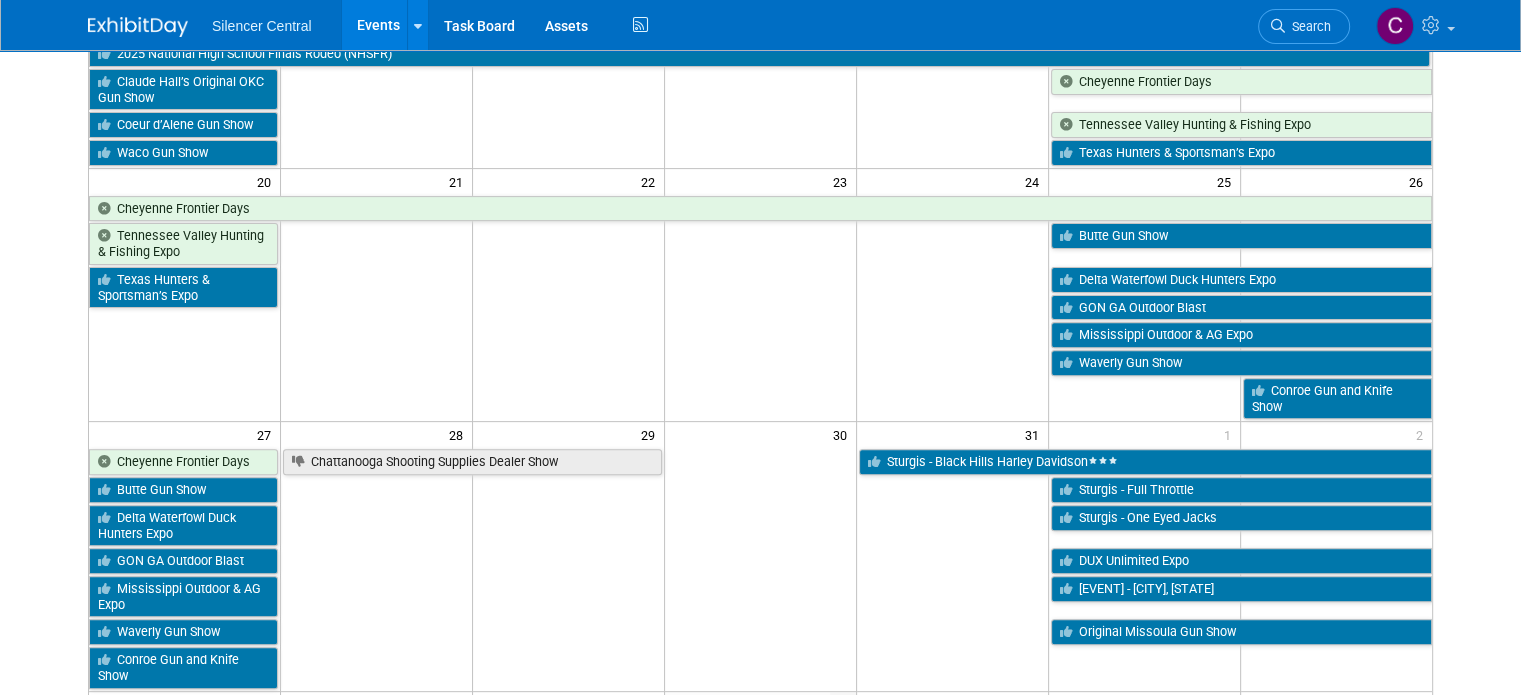 scroll, scrollTop: 630, scrollLeft: 0, axis: vertical 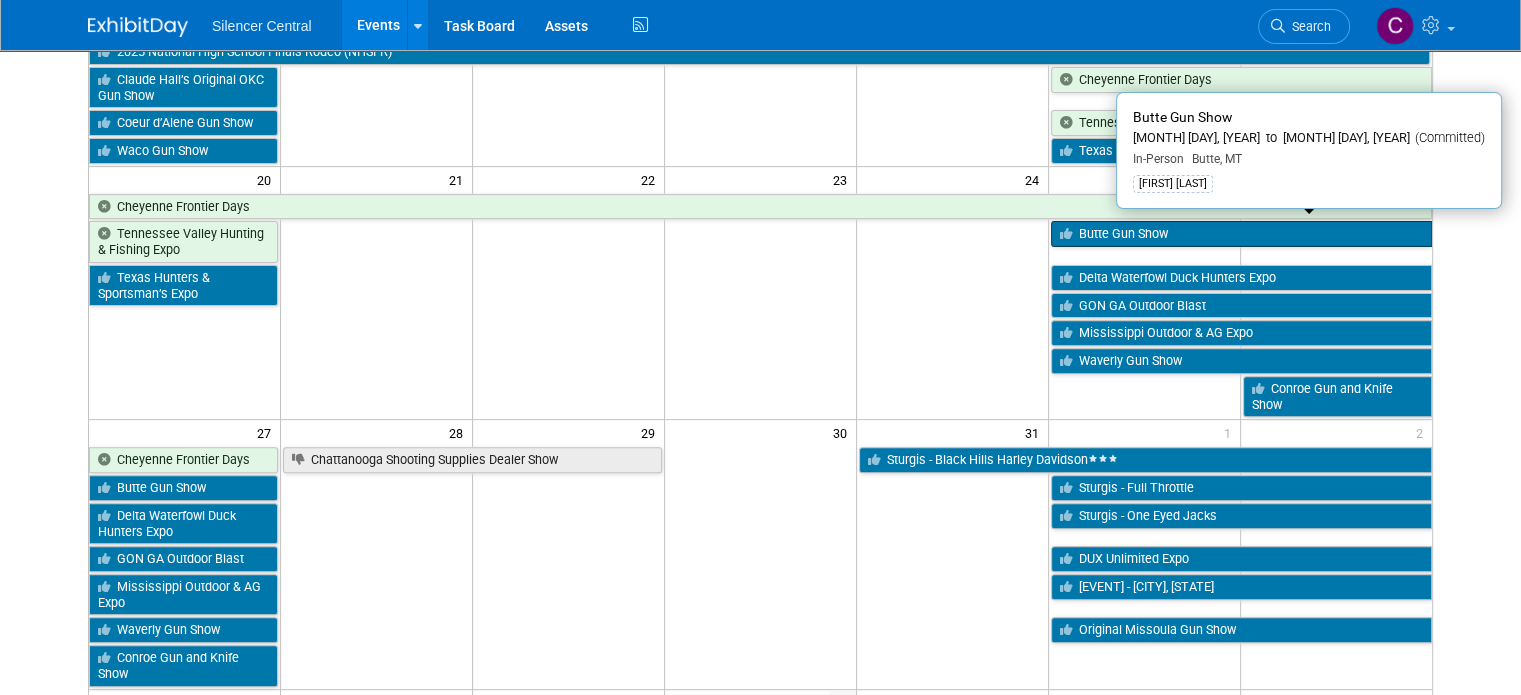 click on "Butte Gun Show" at bounding box center [1241, 234] 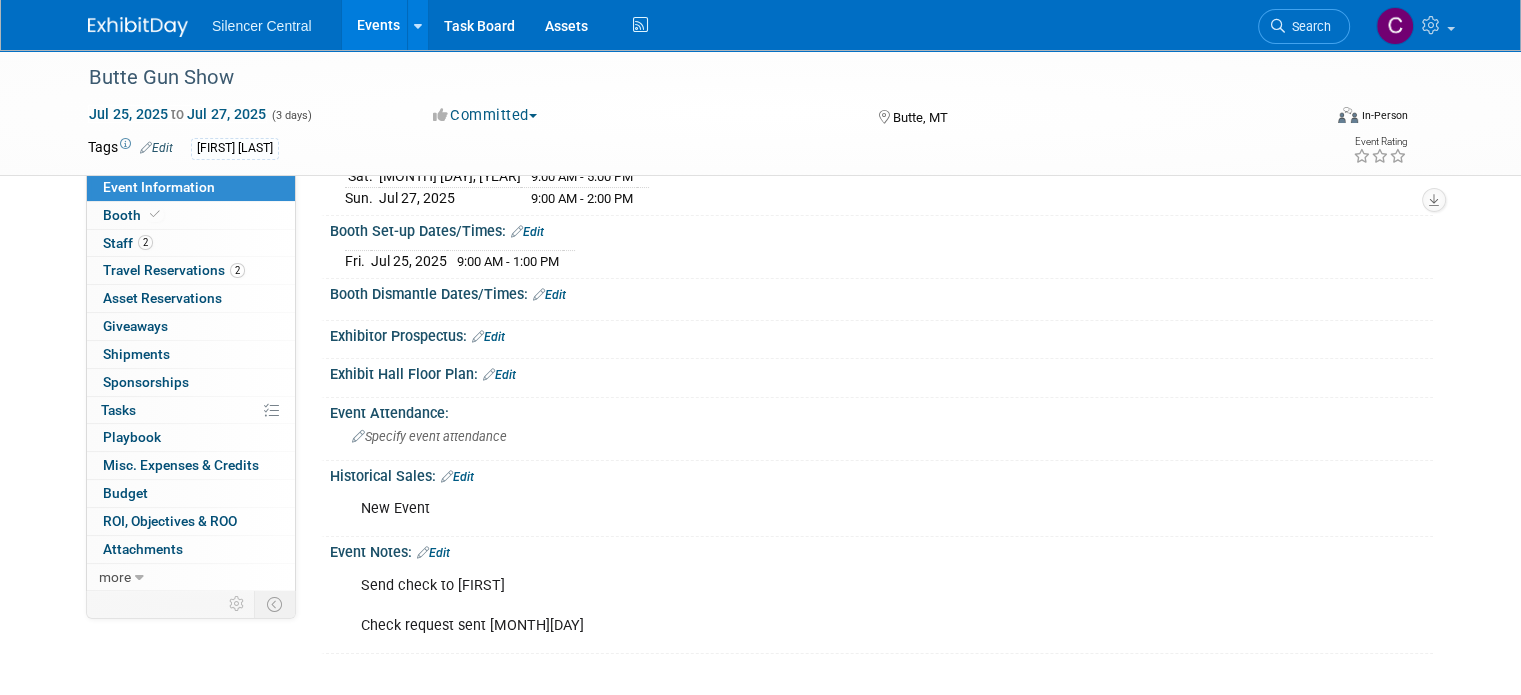 scroll, scrollTop: 288, scrollLeft: 0, axis: vertical 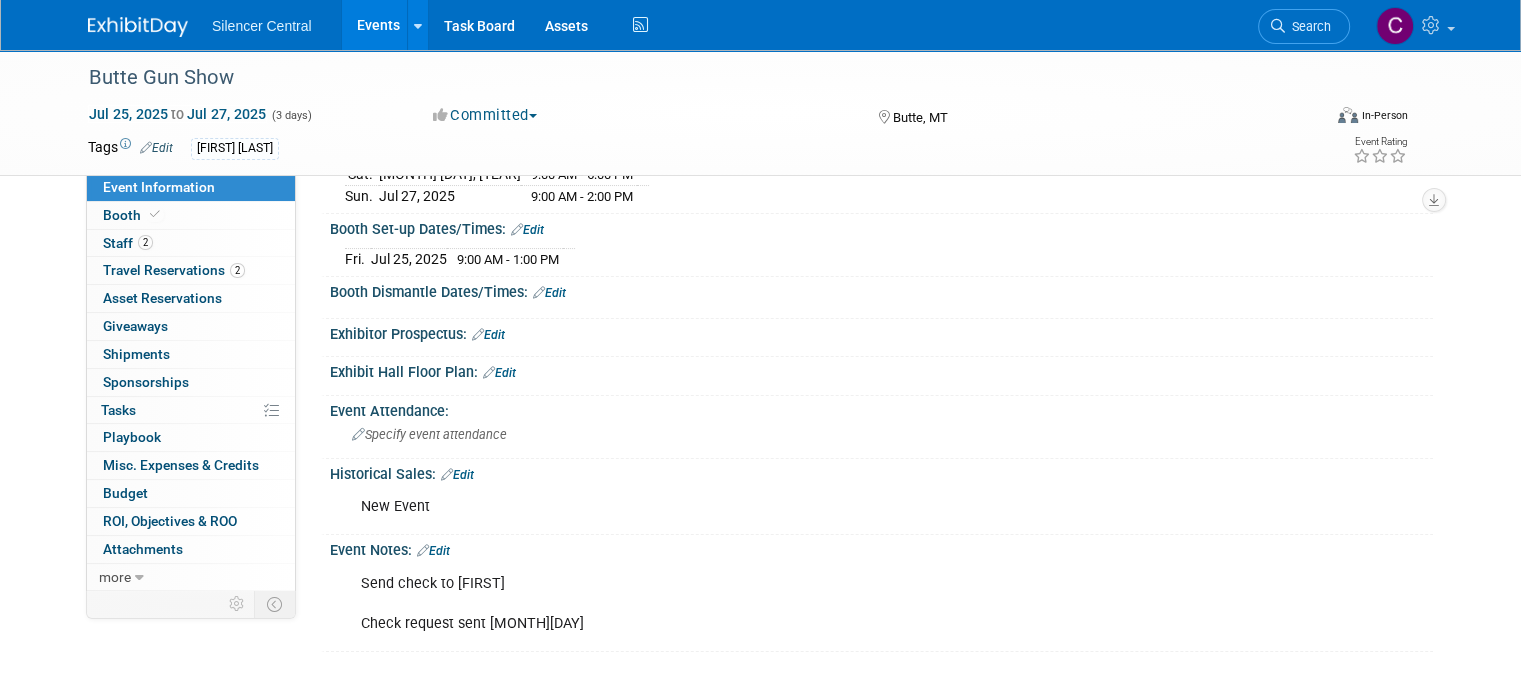 click on "Edit" at bounding box center [457, 475] 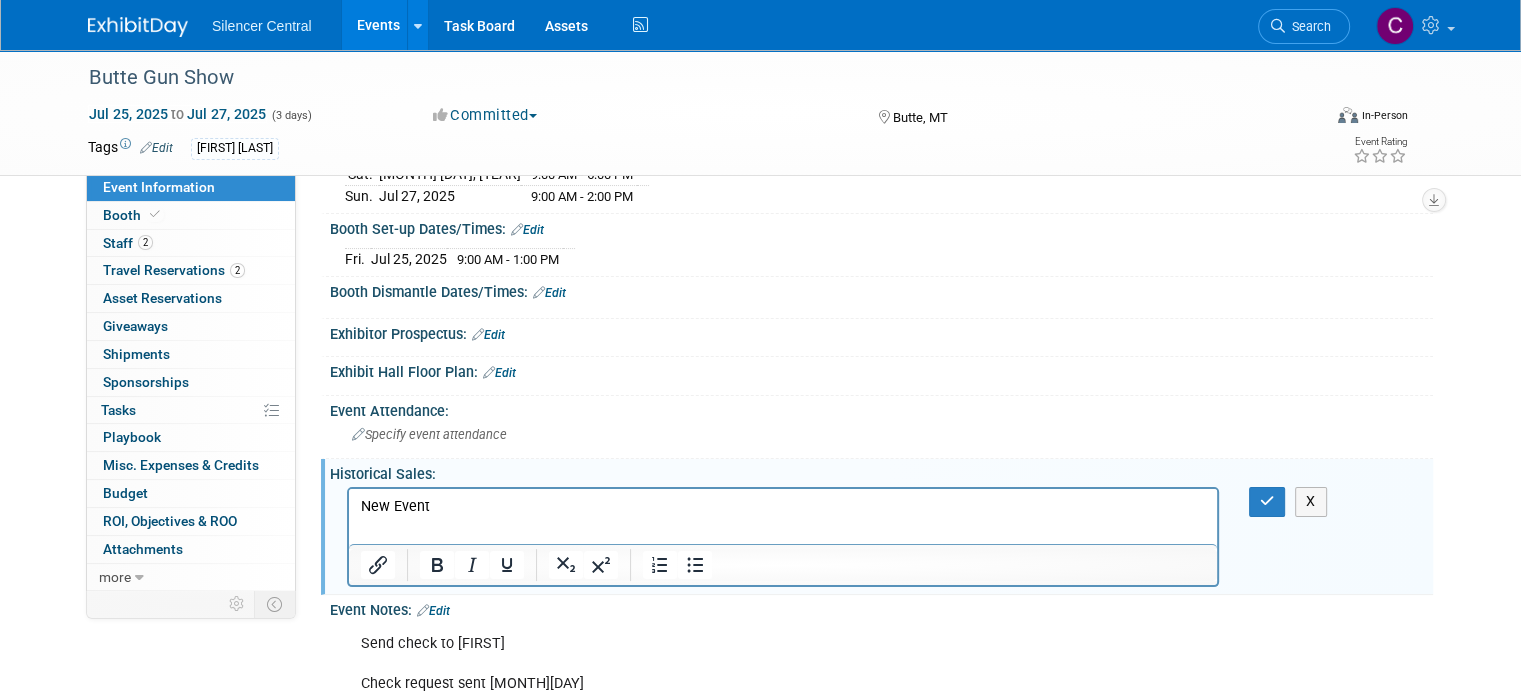 scroll, scrollTop: 0, scrollLeft: 0, axis: both 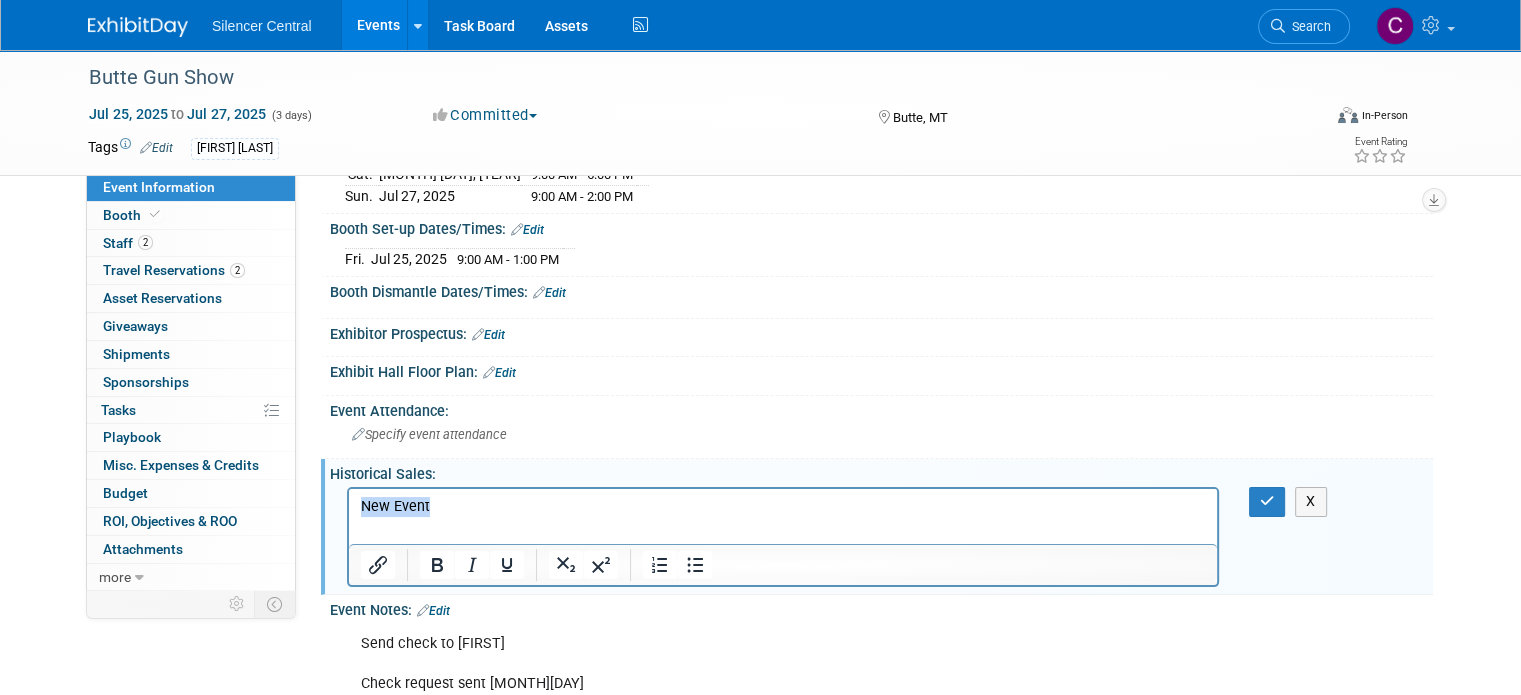 drag, startPoint x: 449, startPoint y: 513, endPoint x: 344, endPoint y: 516, distance: 105.04285 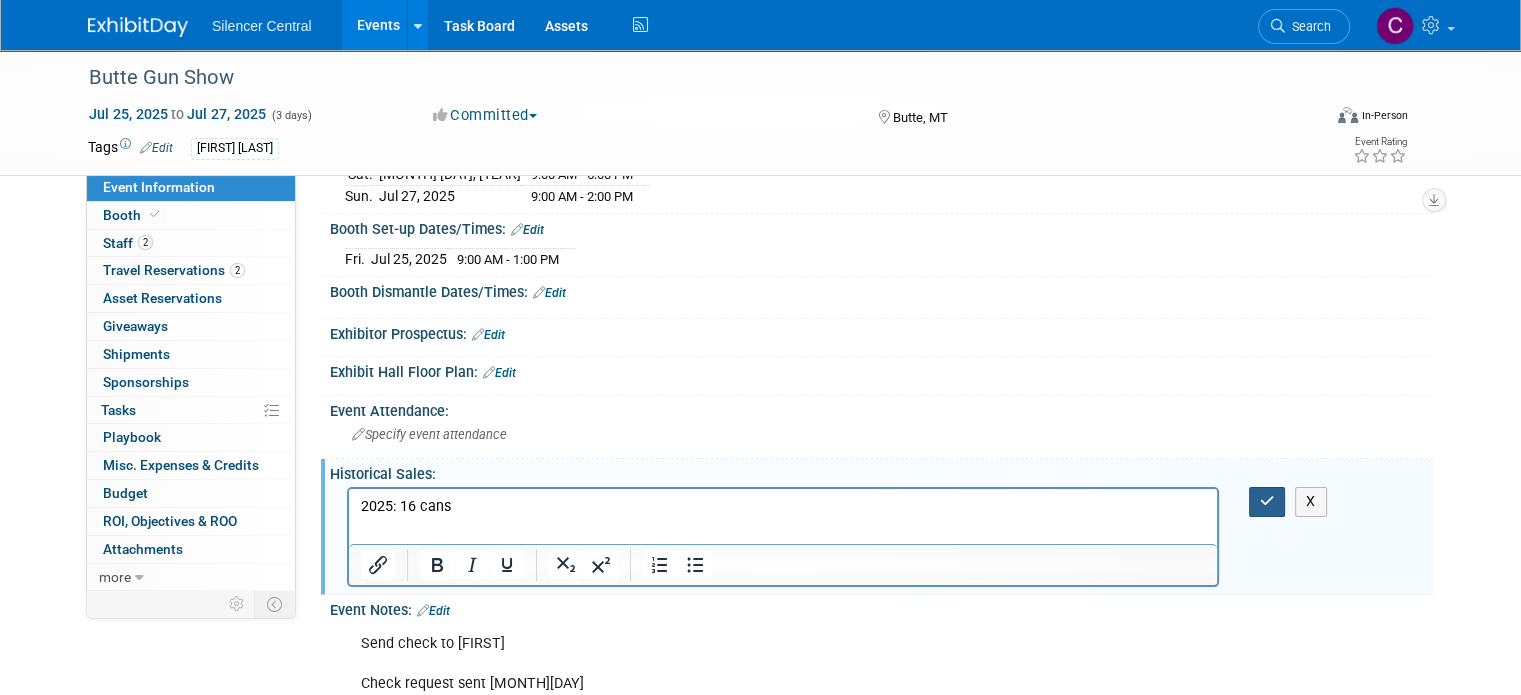 click at bounding box center [1267, 501] 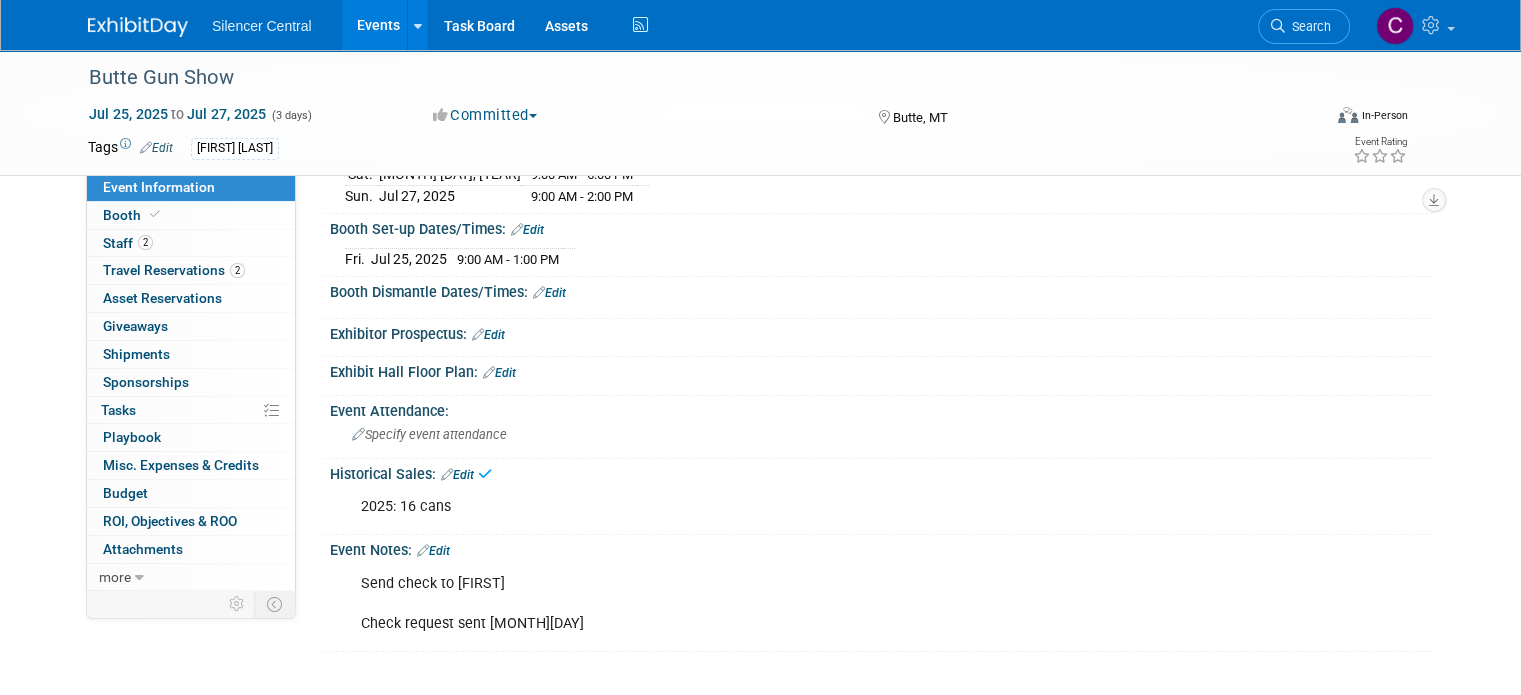 click at bounding box center (138, 27) 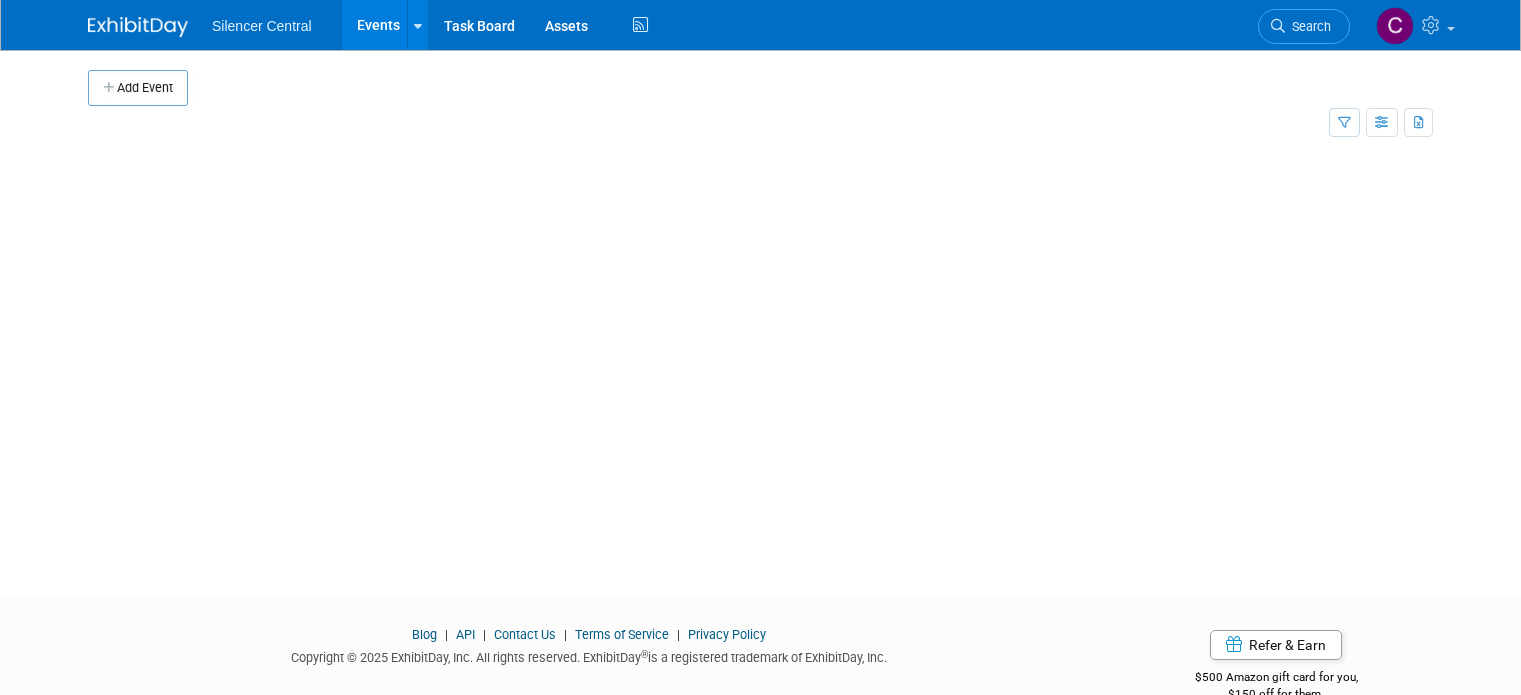 scroll, scrollTop: 0, scrollLeft: 0, axis: both 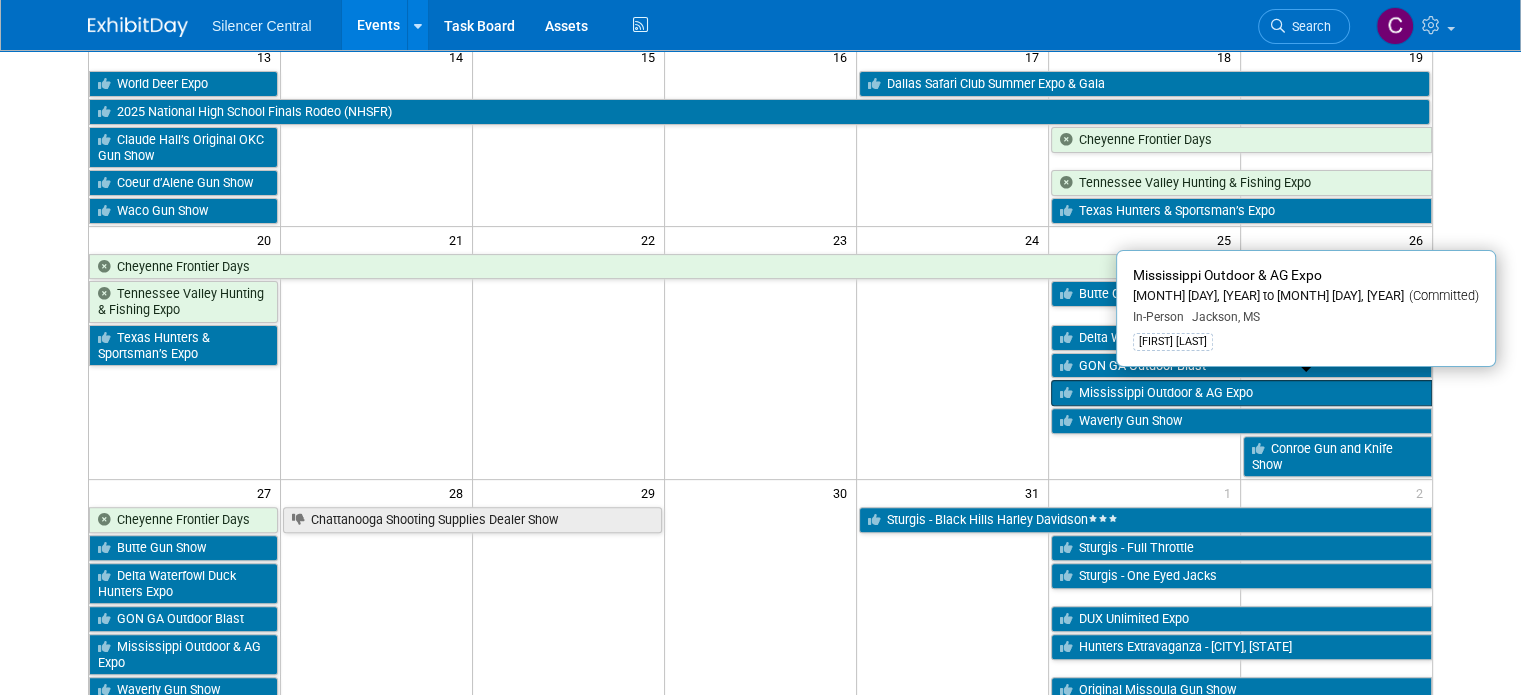 click on "Mississippi Outdoor & AG Expo" at bounding box center (1241, 393) 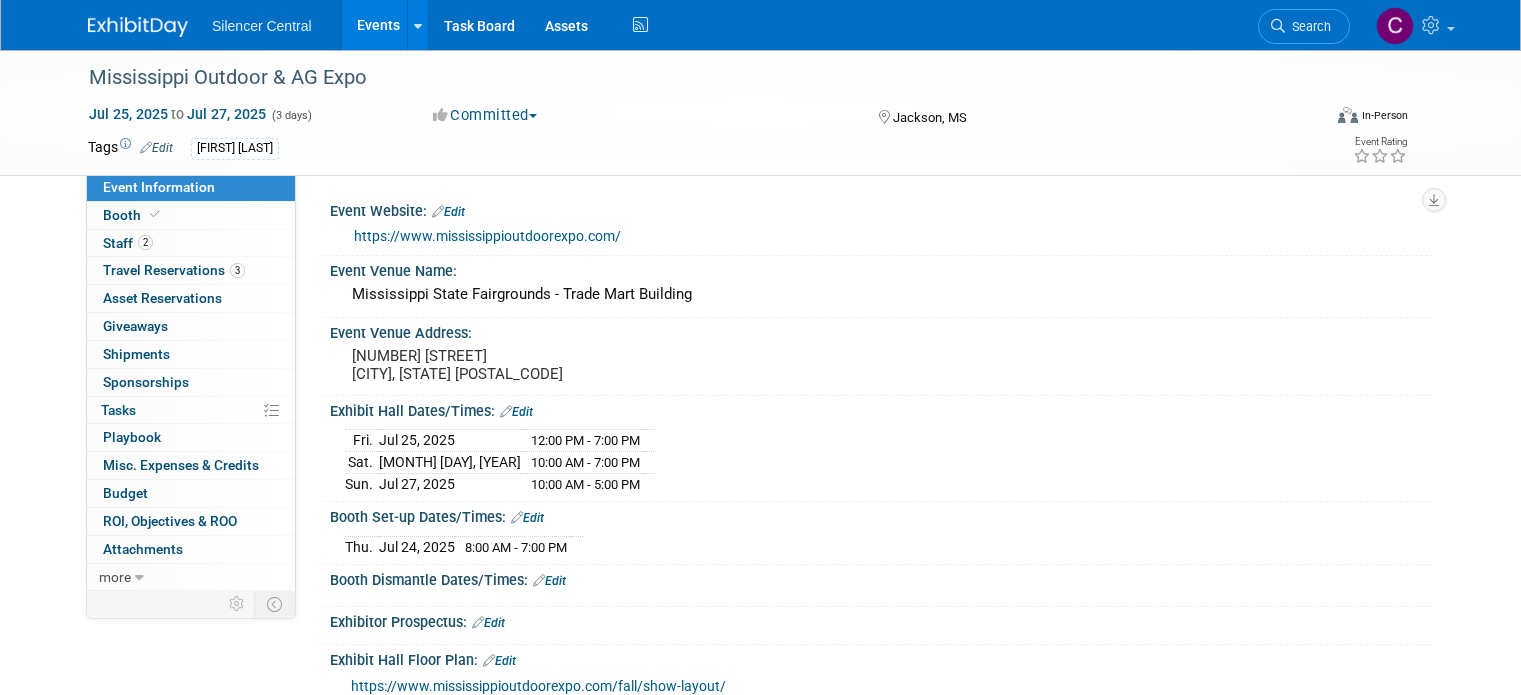 scroll, scrollTop: 0, scrollLeft: 0, axis: both 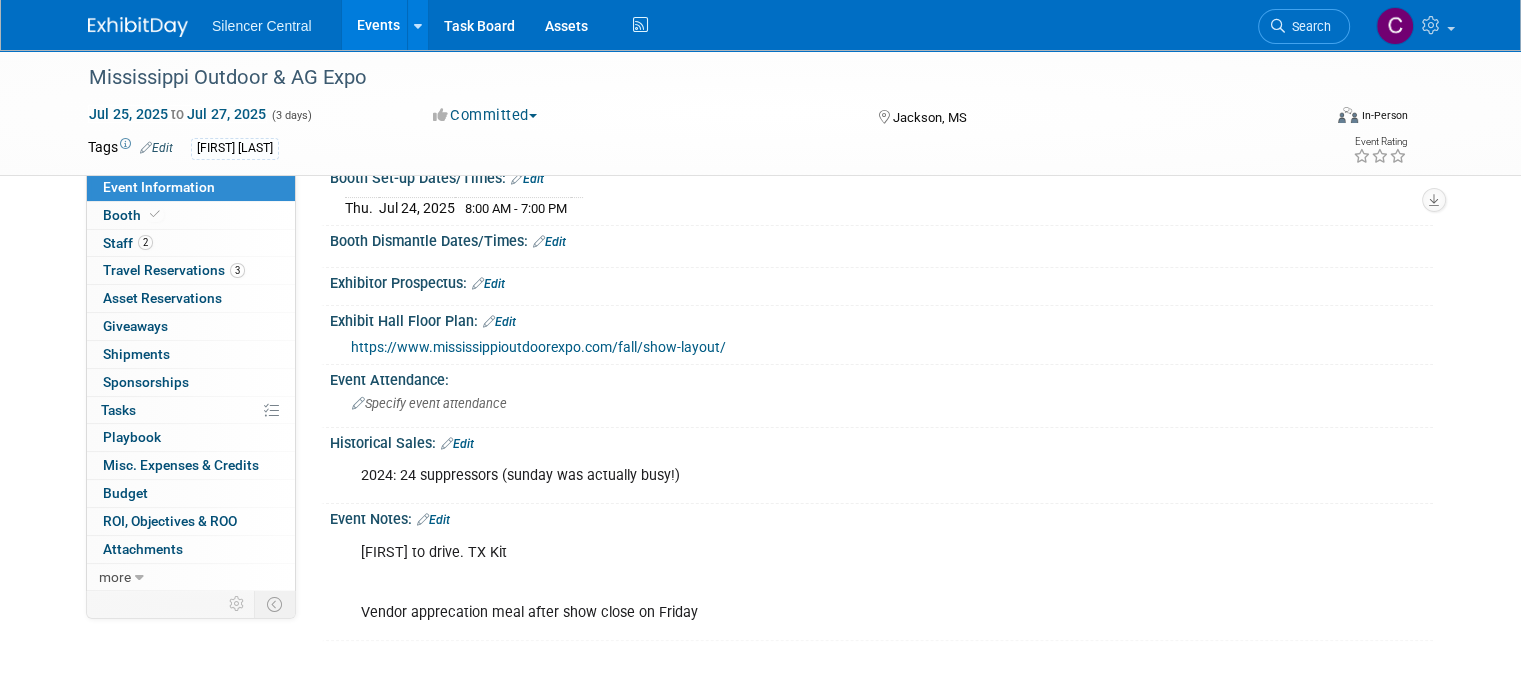click on "Edit" at bounding box center (457, 444) 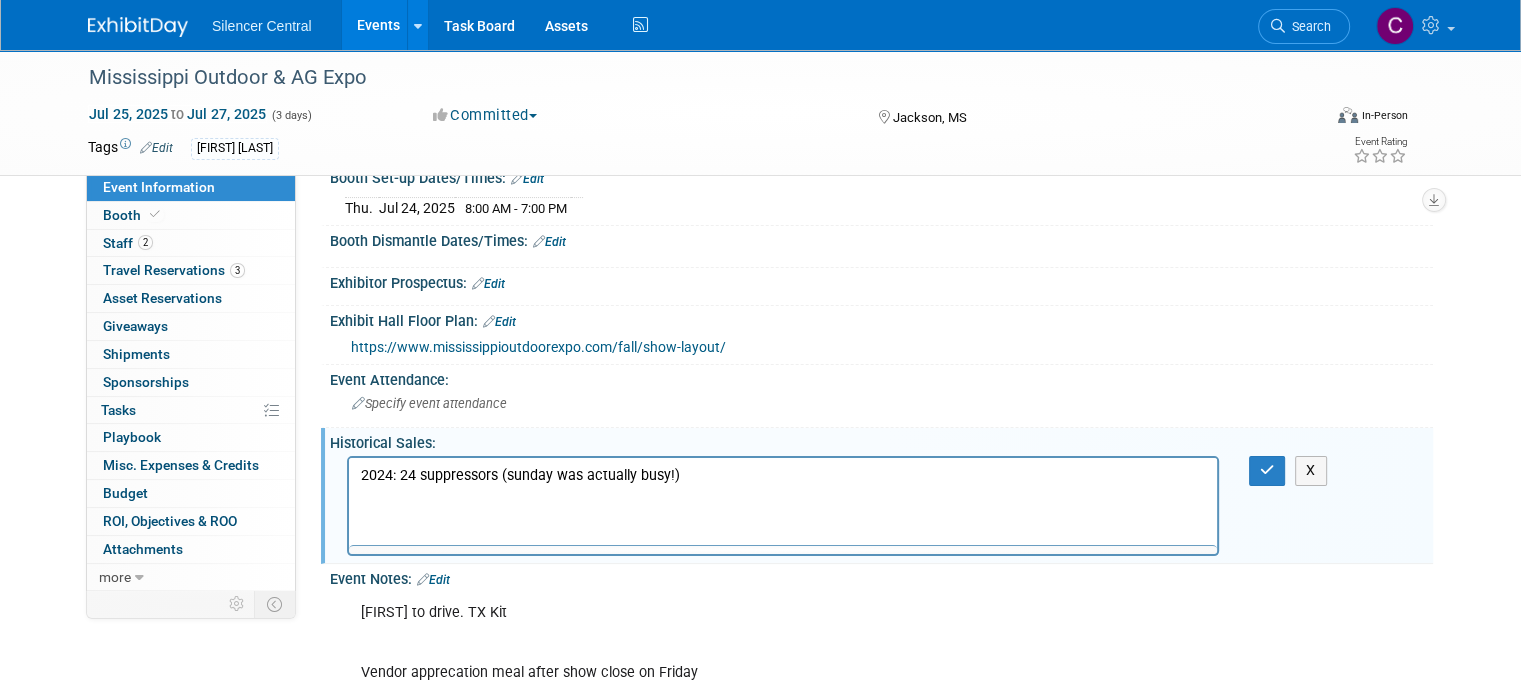 scroll, scrollTop: 0, scrollLeft: 0, axis: both 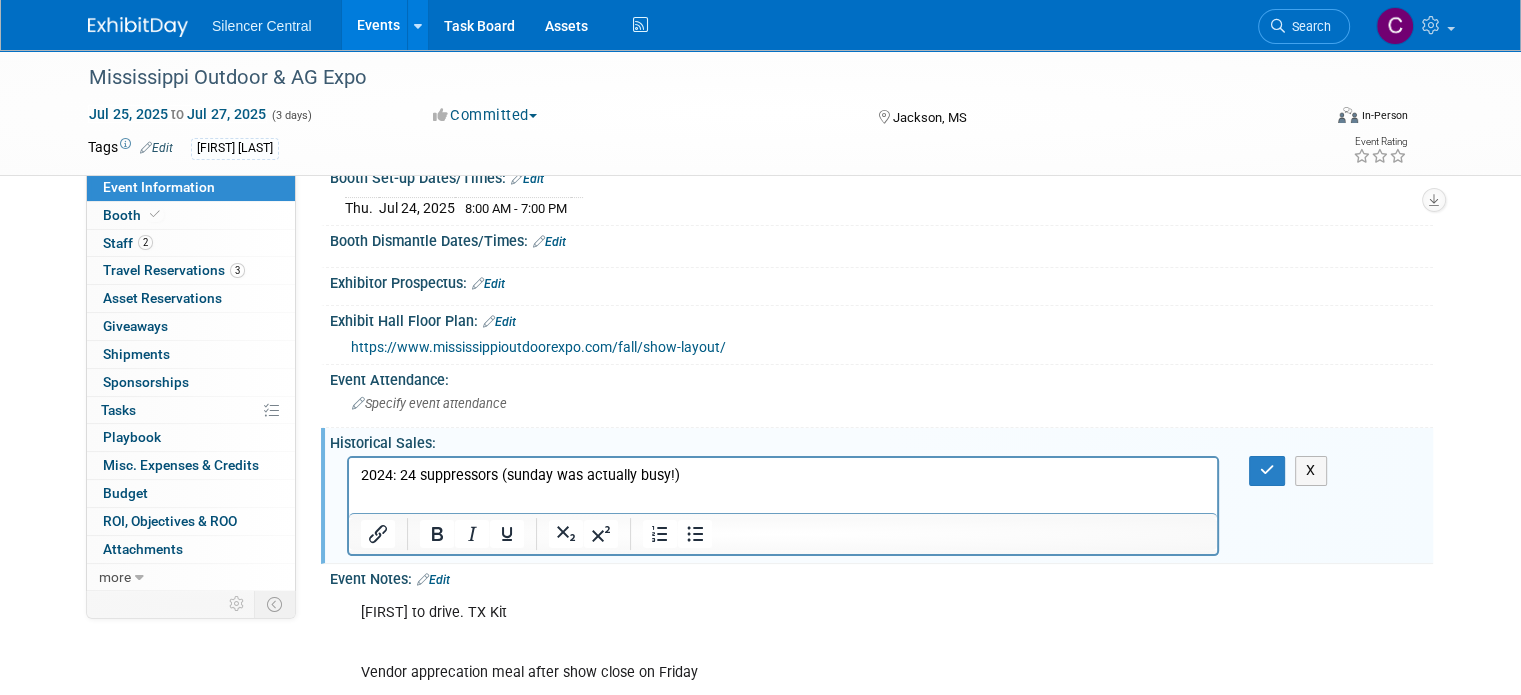 click on "2024: 24 suppressors (sunday was actually busy!)" at bounding box center [783, 476] 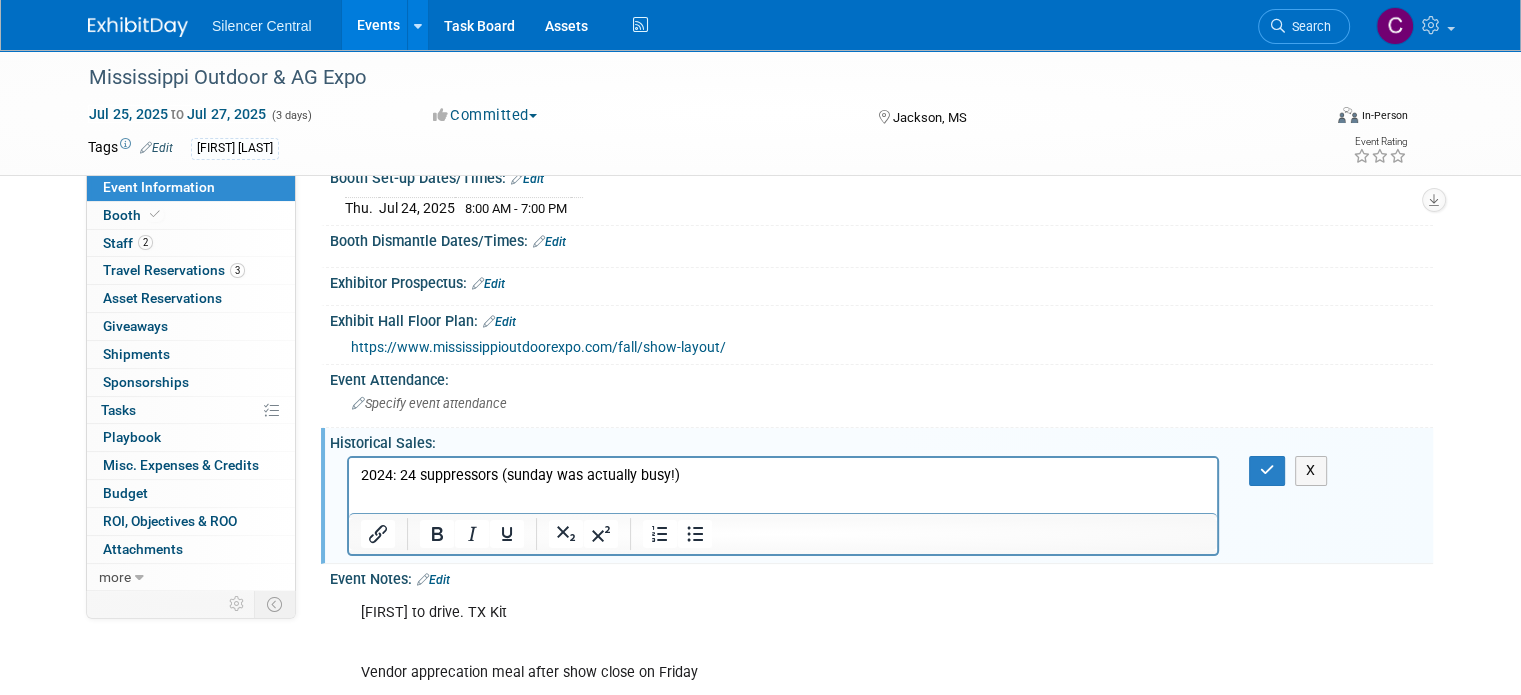 type 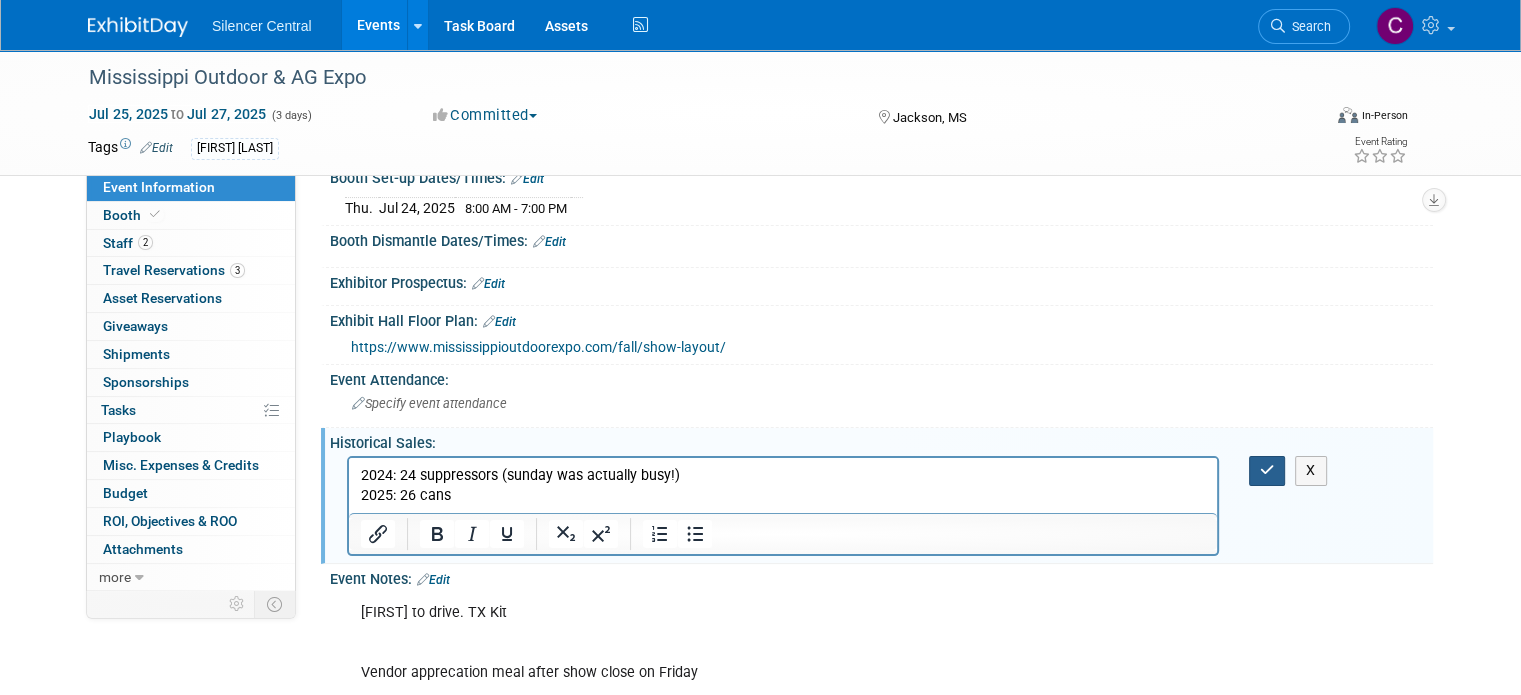 click at bounding box center [1267, 470] 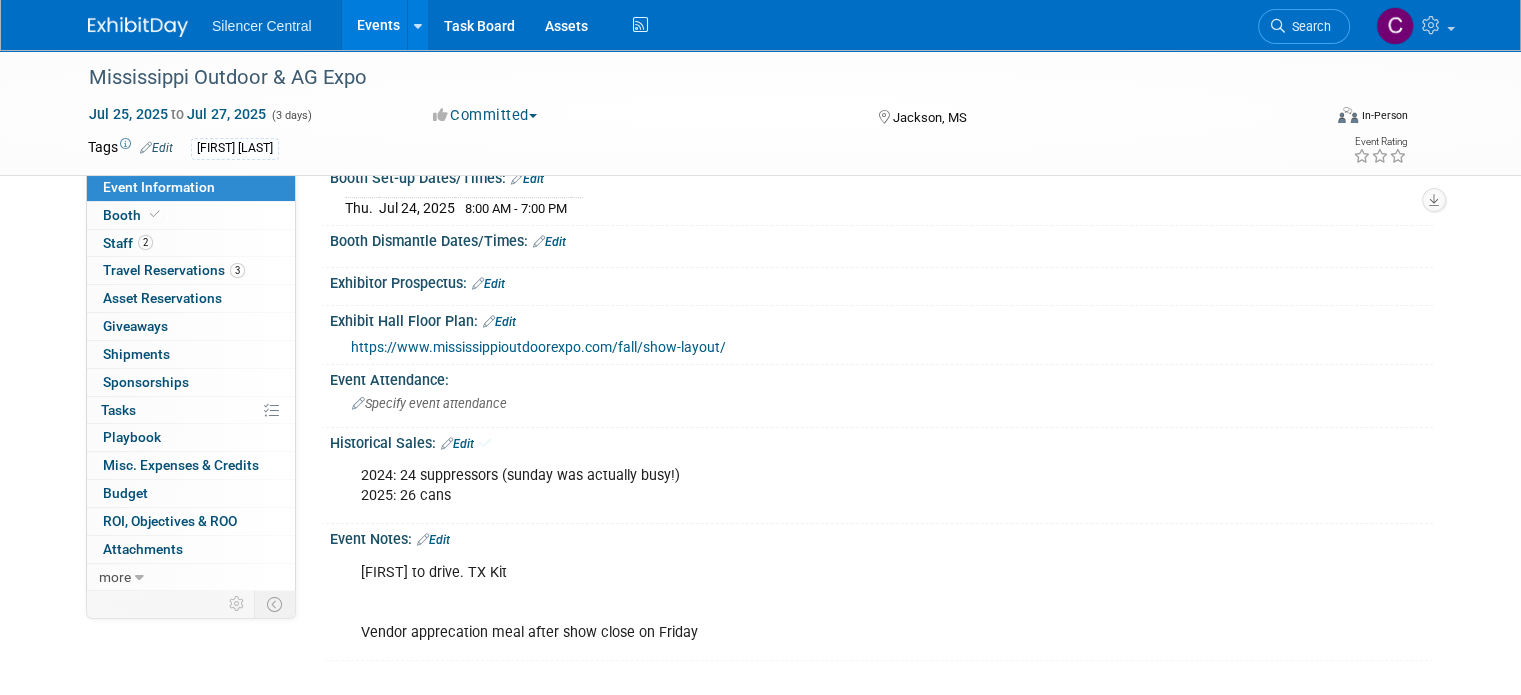 click at bounding box center [138, 27] 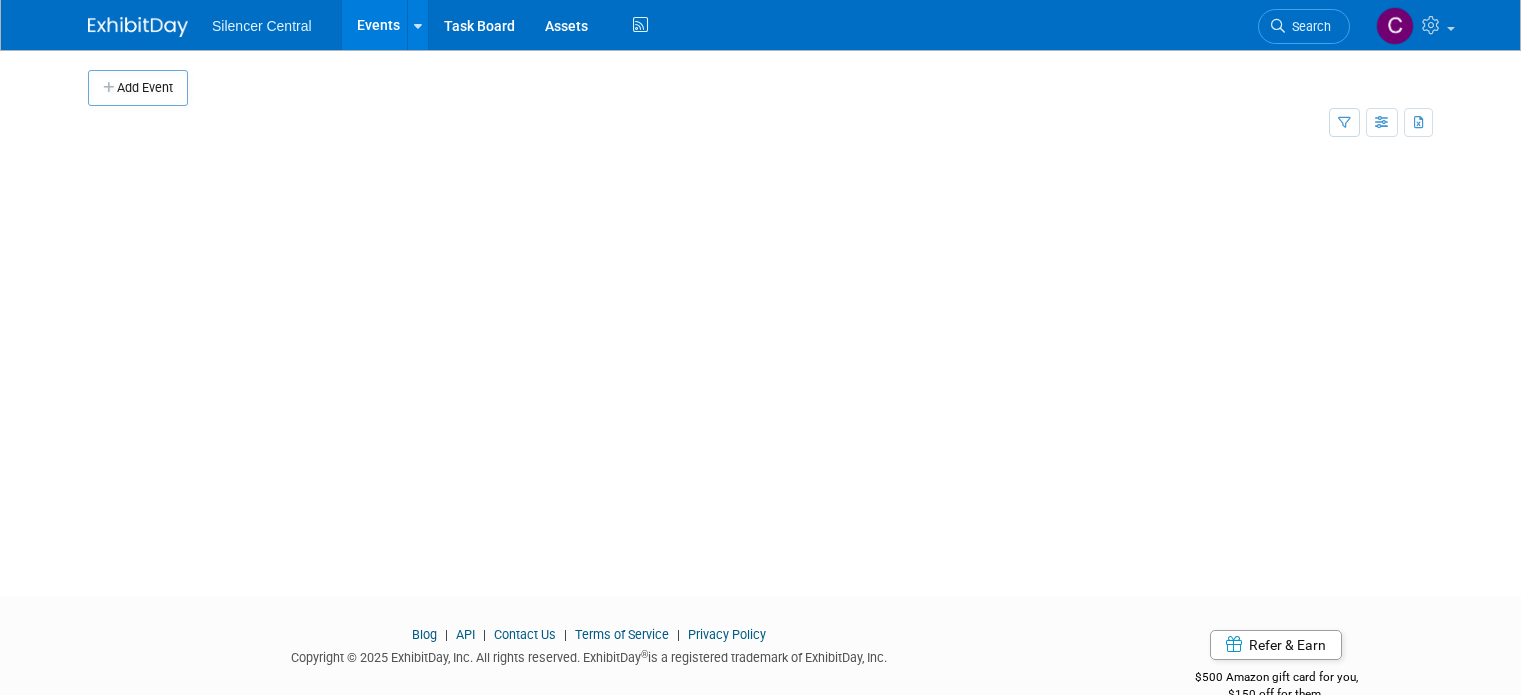 scroll, scrollTop: 0, scrollLeft: 0, axis: both 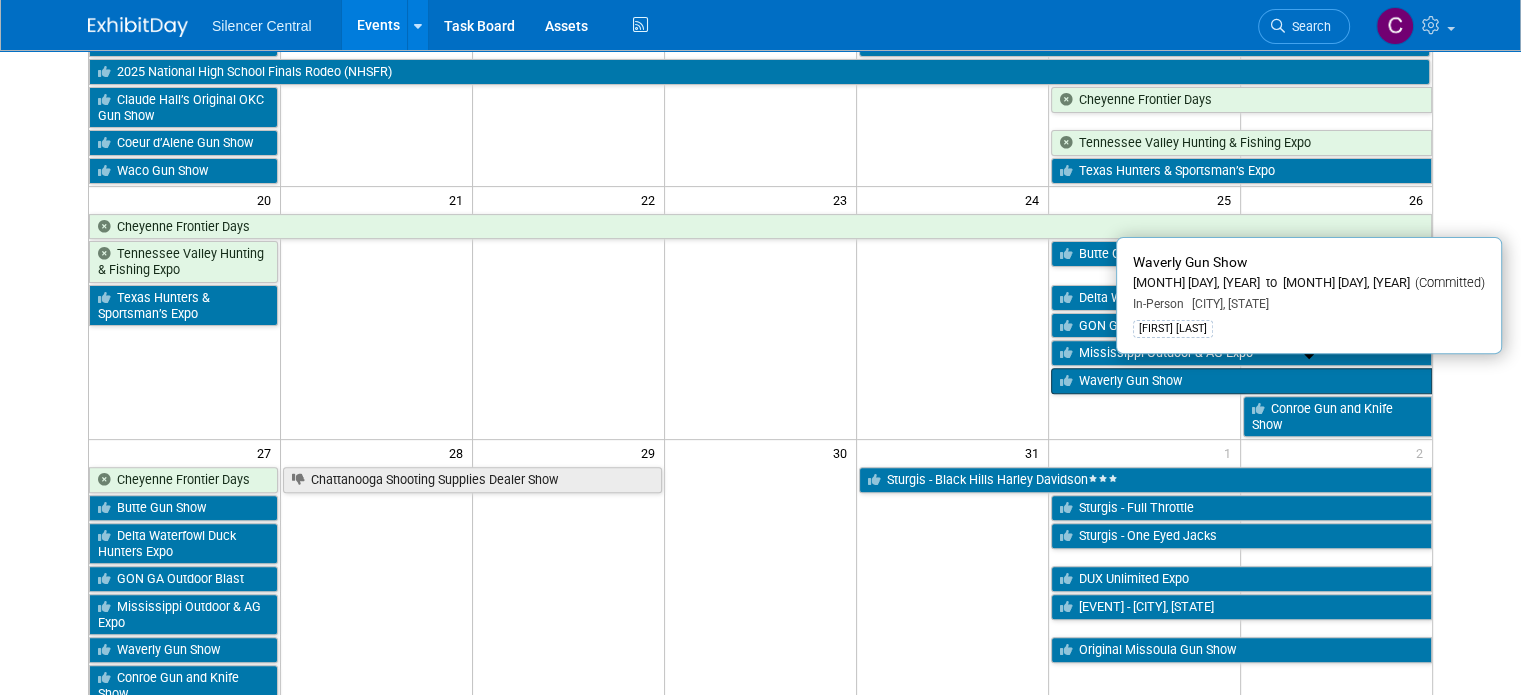 click on "Waverly Gun Show" at bounding box center [1241, 381] 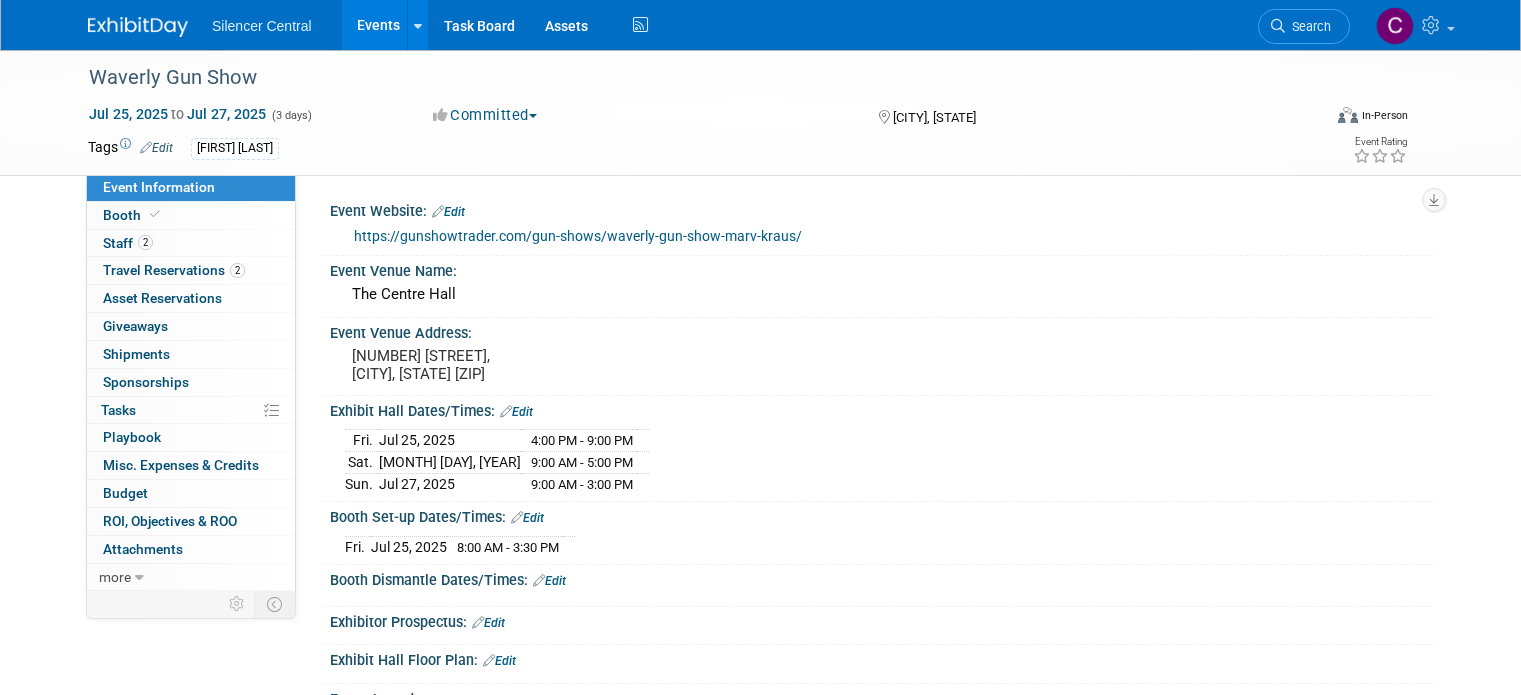 scroll, scrollTop: 0, scrollLeft: 0, axis: both 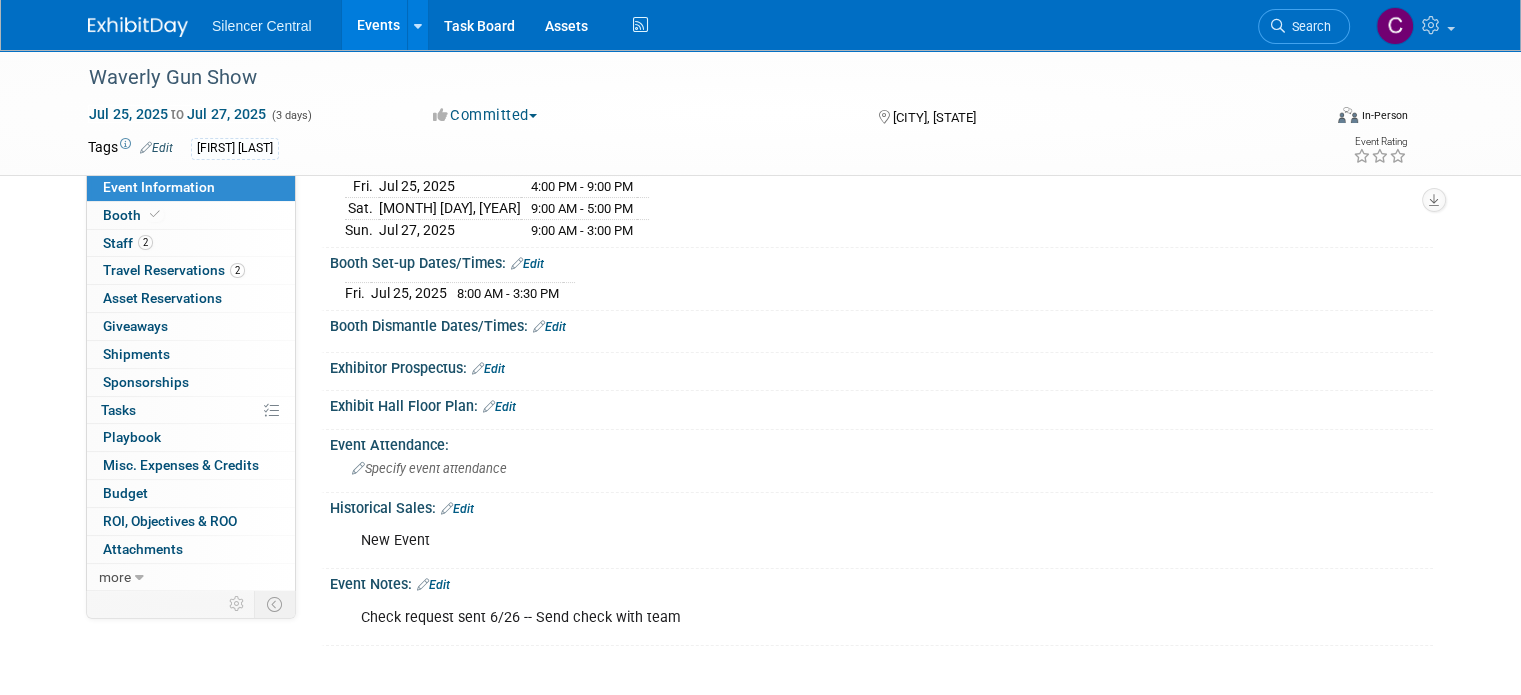 click on "Edit" at bounding box center [457, 509] 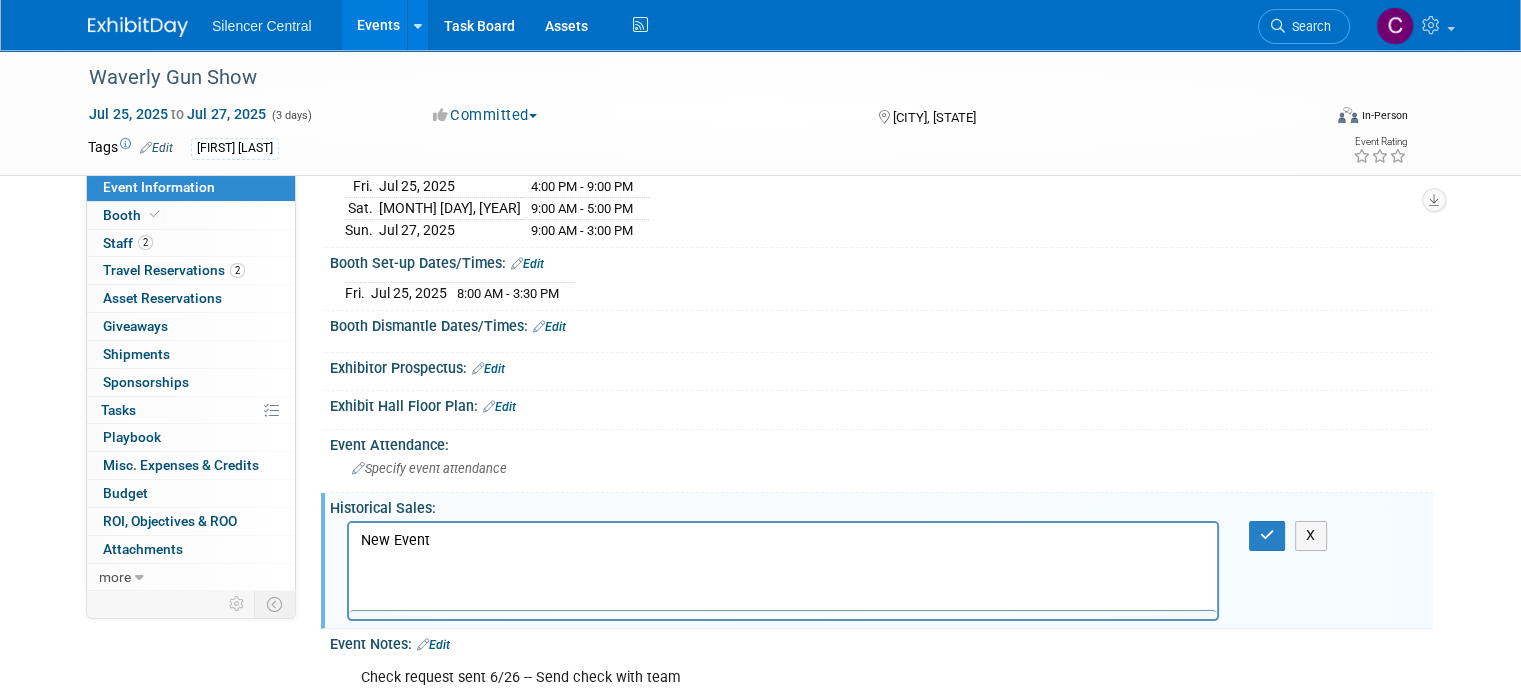 scroll, scrollTop: 0, scrollLeft: 0, axis: both 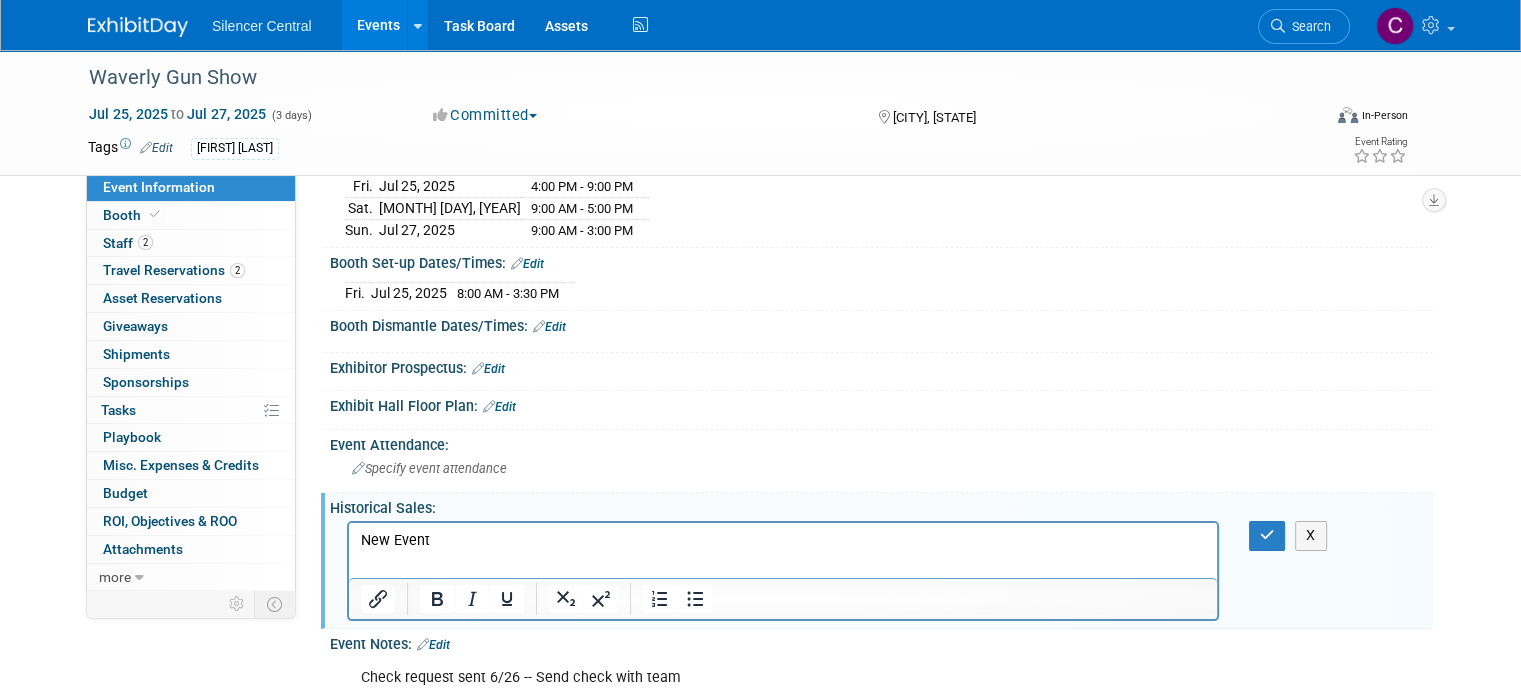 click on "New Event" at bounding box center (783, 541) 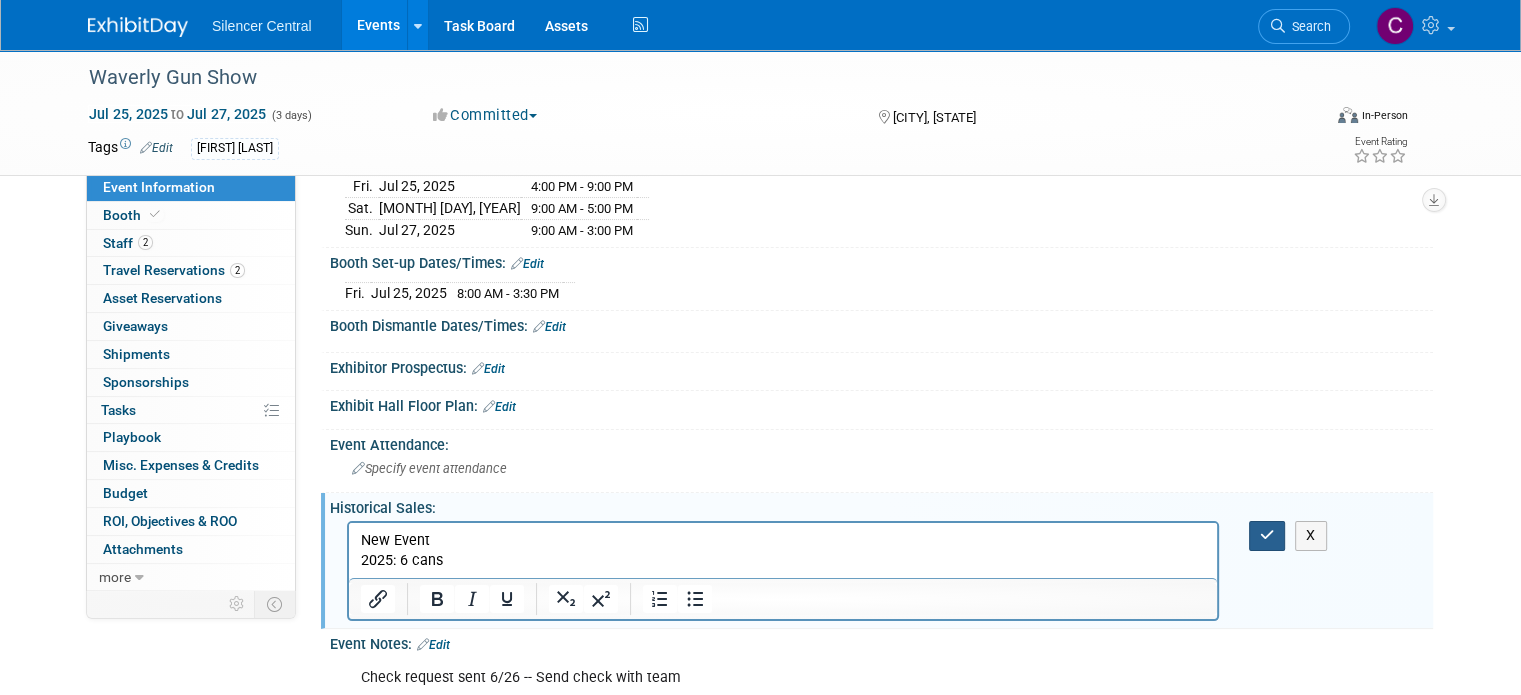 click at bounding box center (1267, 535) 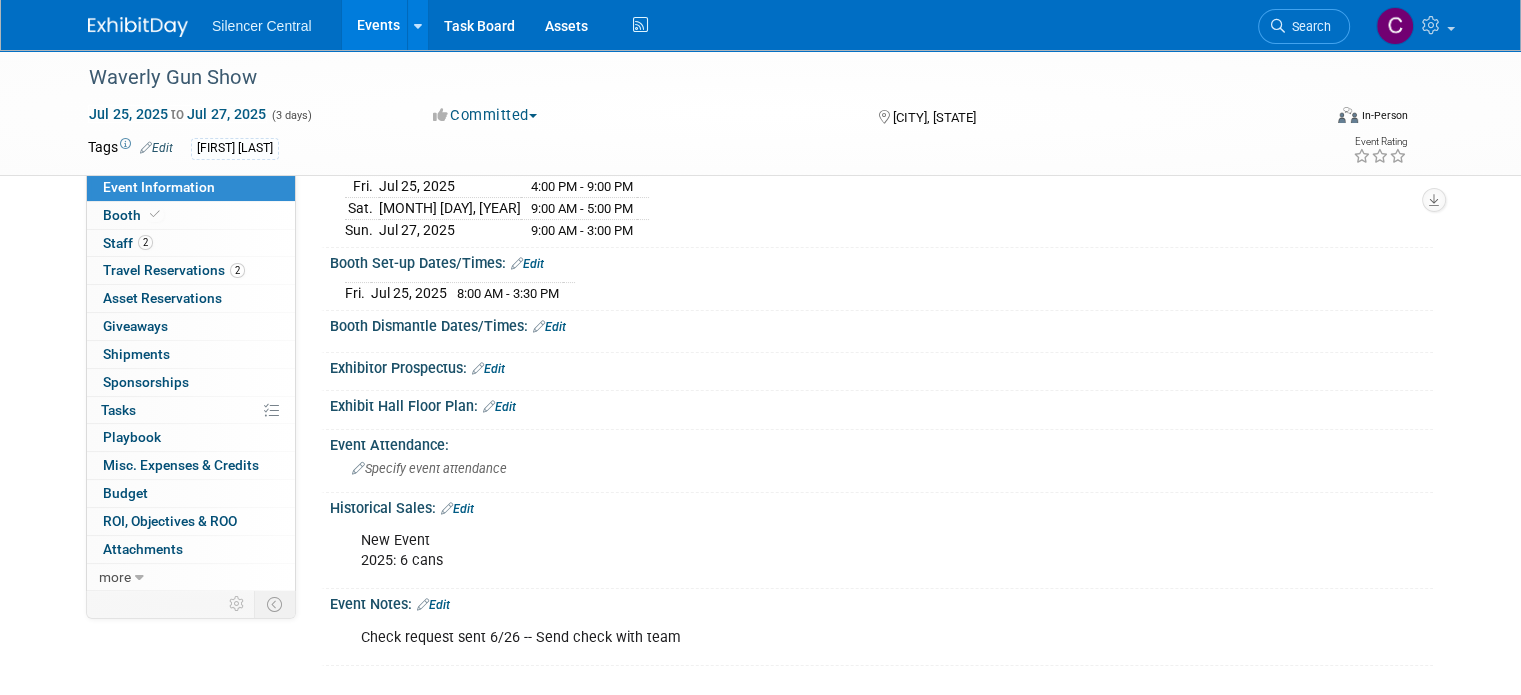click at bounding box center (138, 27) 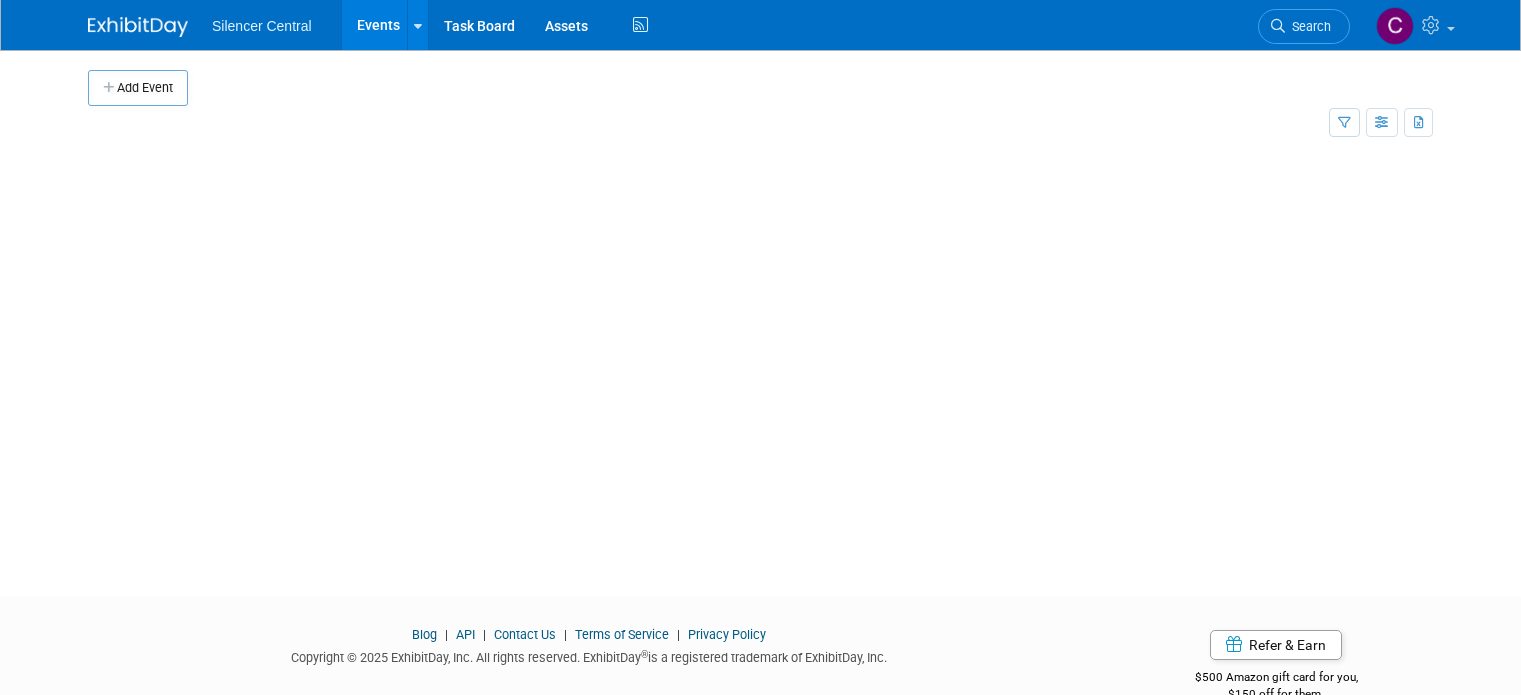 scroll, scrollTop: 0, scrollLeft: 0, axis: both 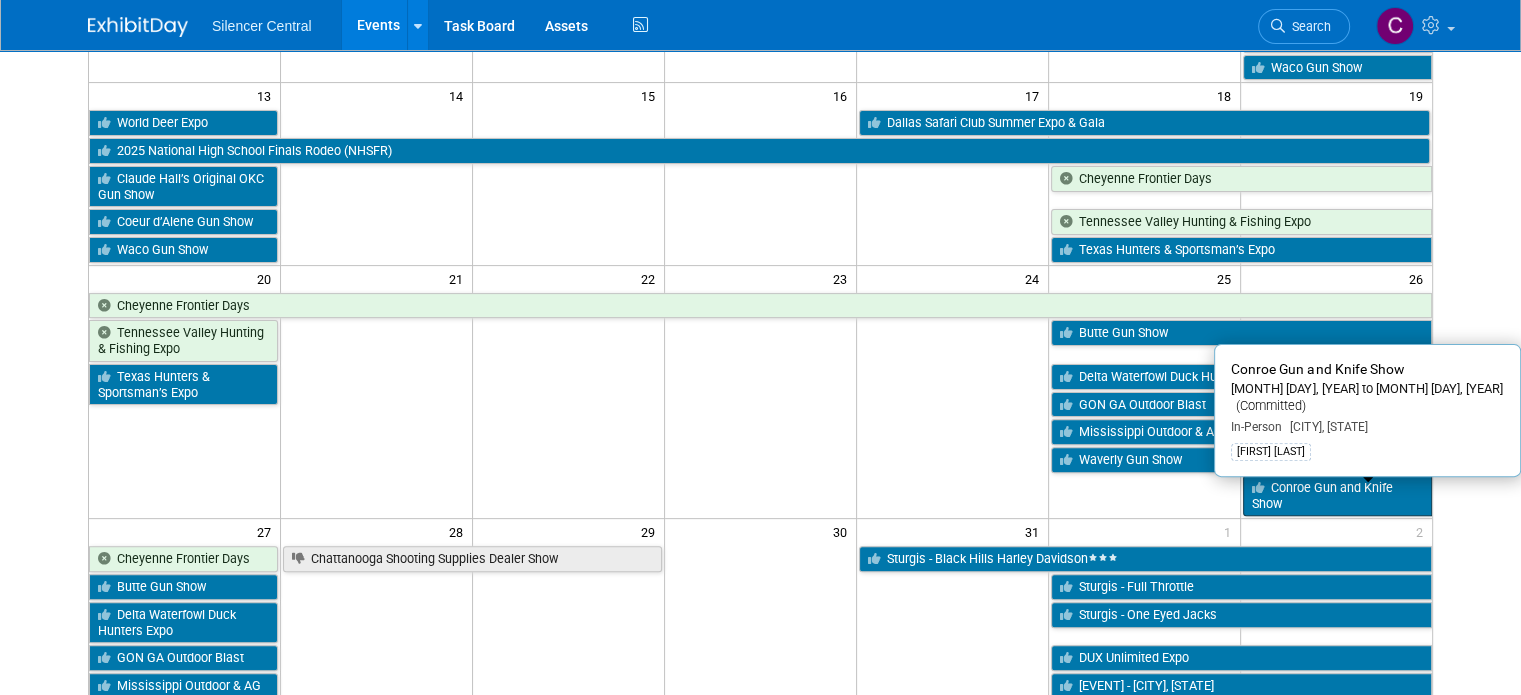 click on "Conroe Gun and Knife Show" at bounding box center (1337, 495) 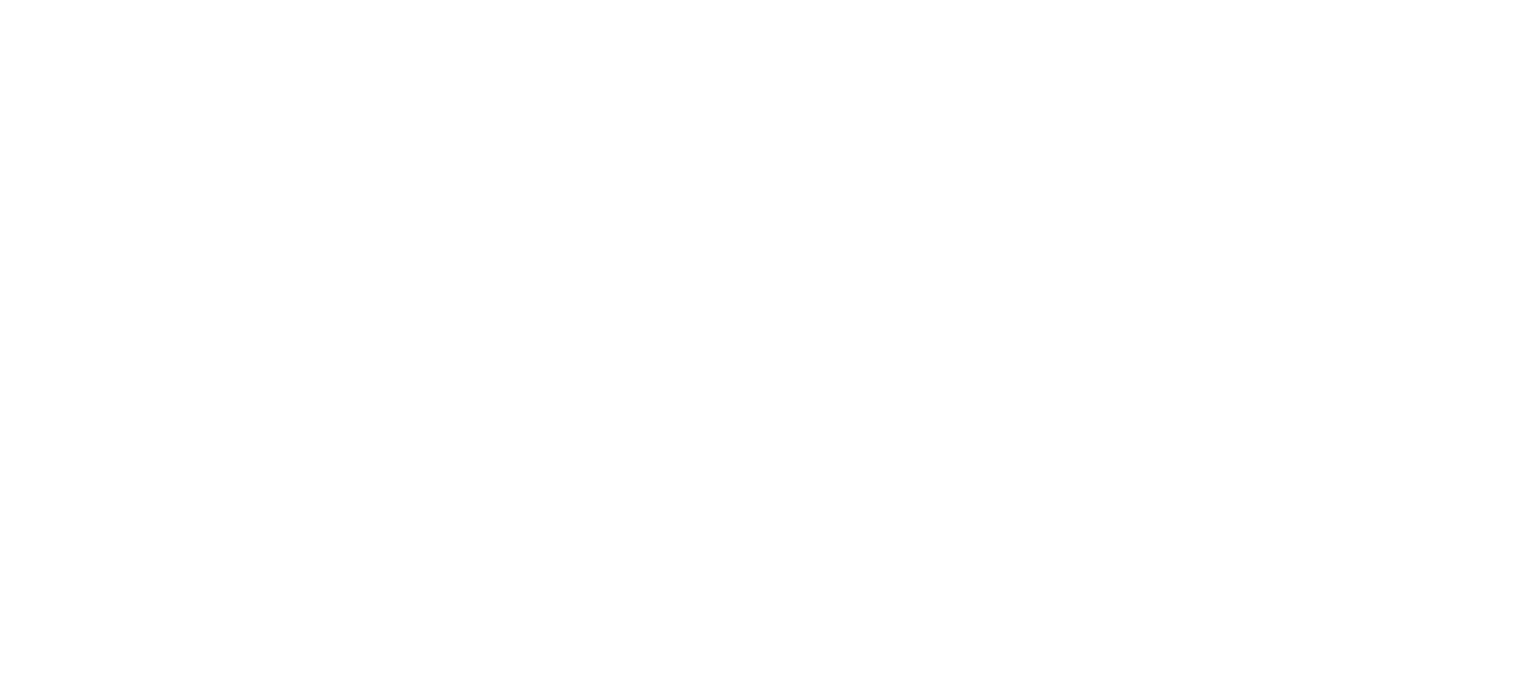 scroll, scrollTop: 0, scrollLeft: 0, axis: both 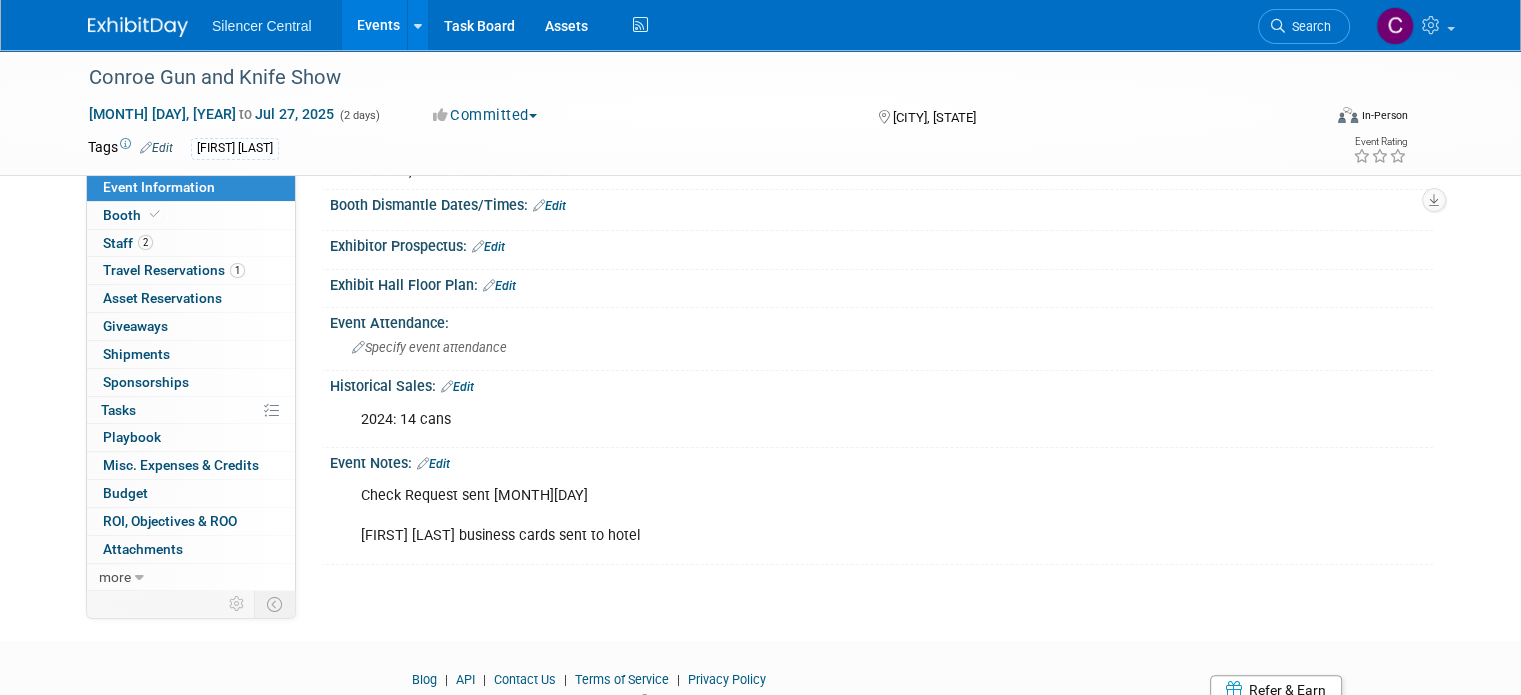 click on "Edit" at bounding box center [457, 387] 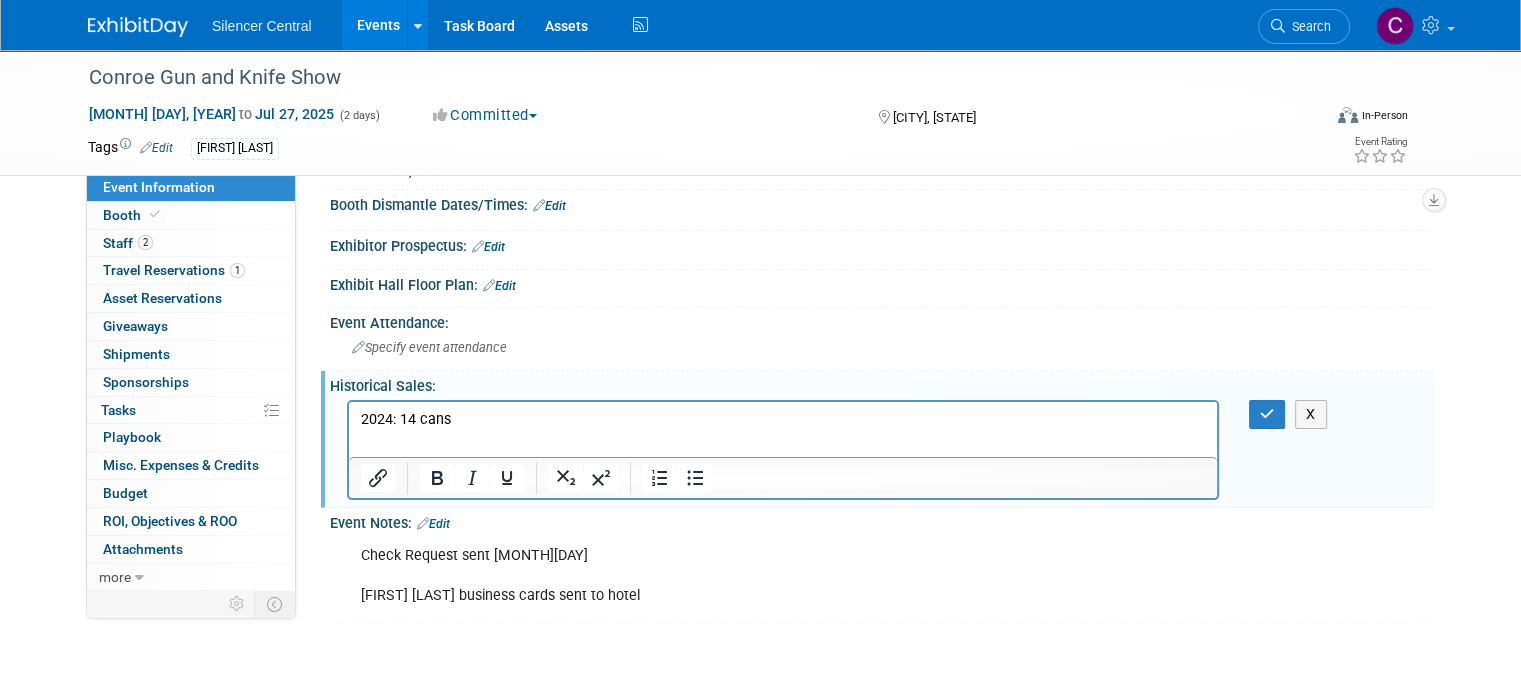 scroll, scrollTop: 0, scrollLeft: 0, axis: both 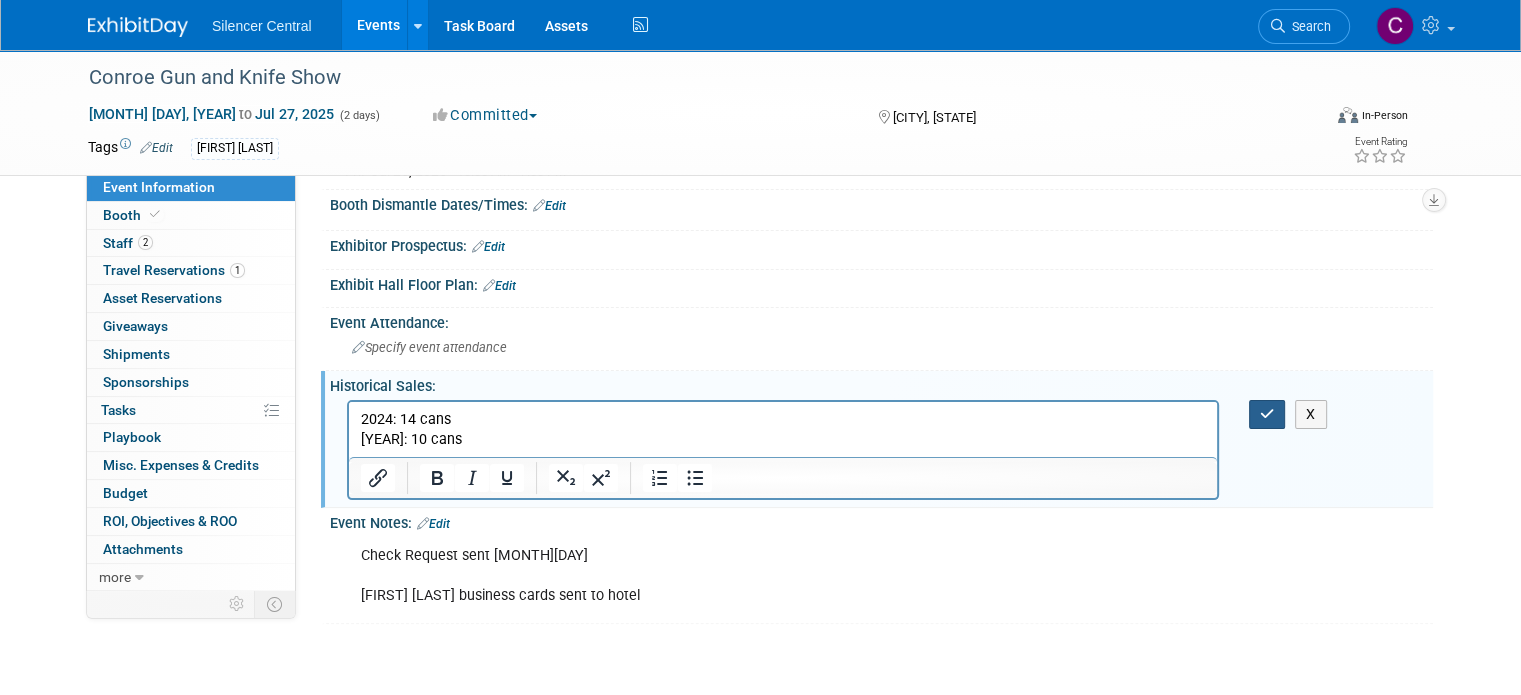 click at bounding box center (1267, 414) 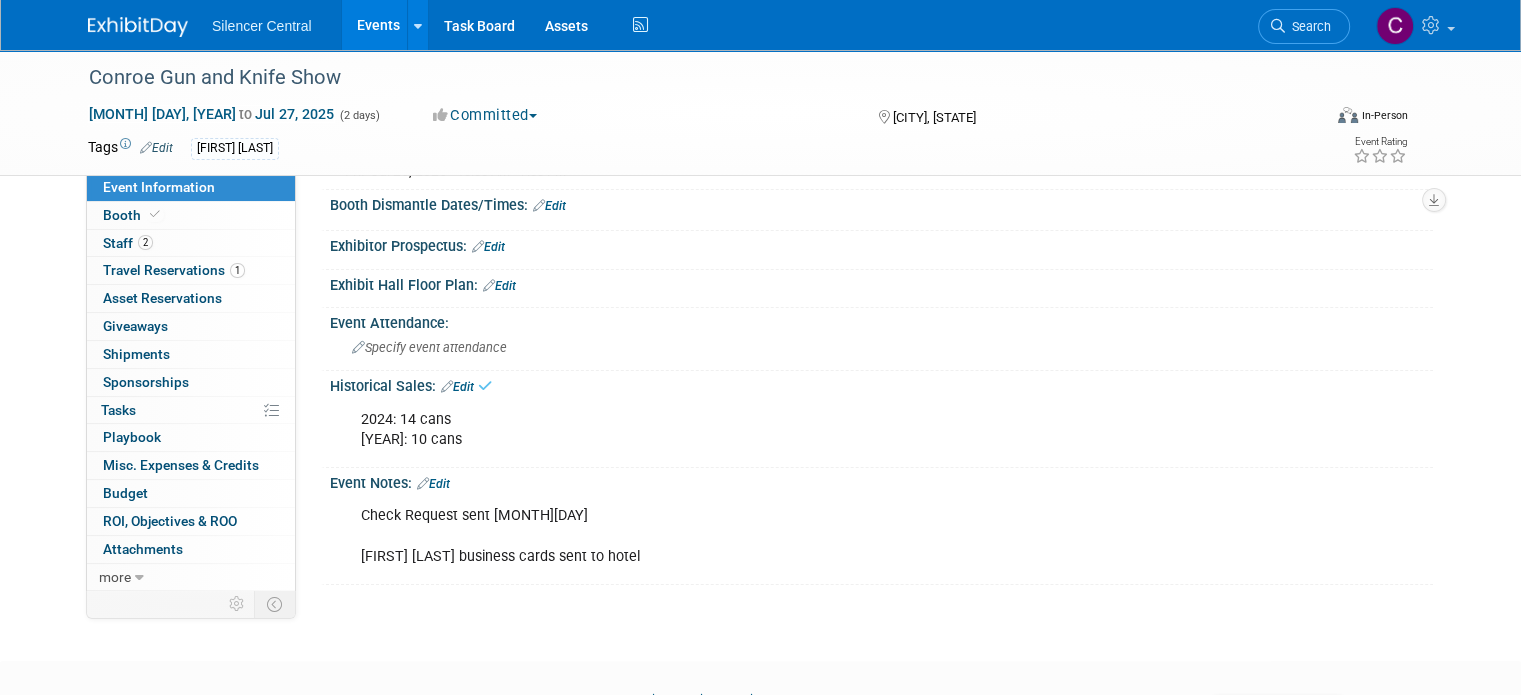click at bounding box center (138, 27) 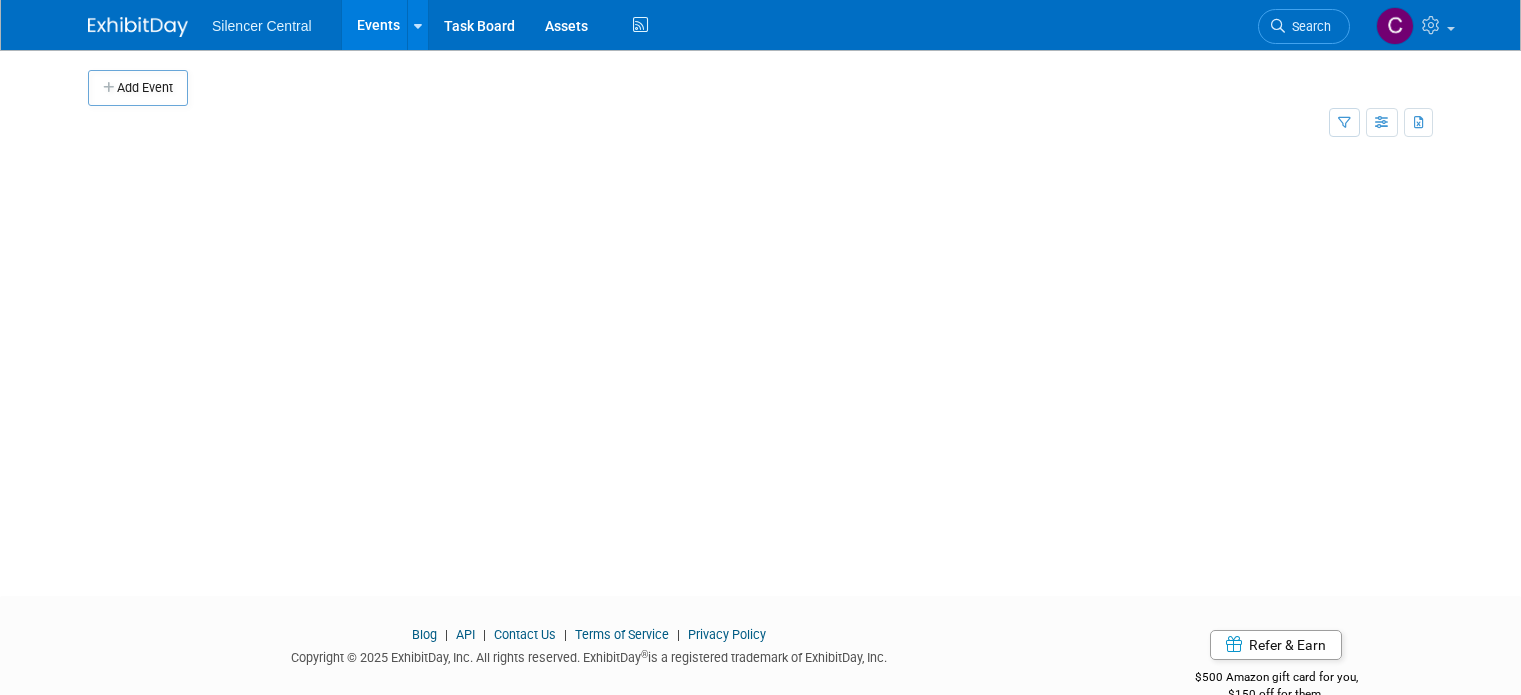 scroll, scrollTop: 0, scrollLeft: 0, axis: both 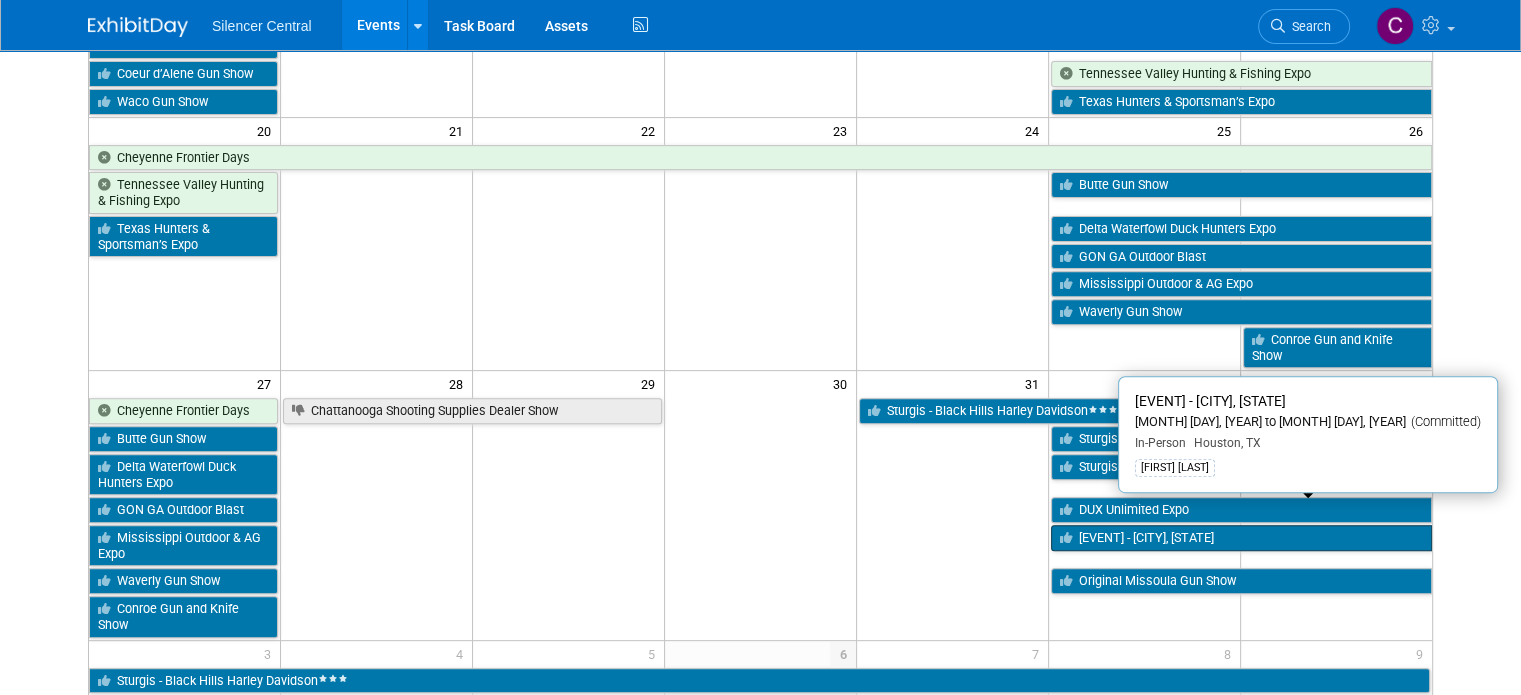 click on "Hunters Extravaganza - Houston, TX" at bounding box center (1241, 538) 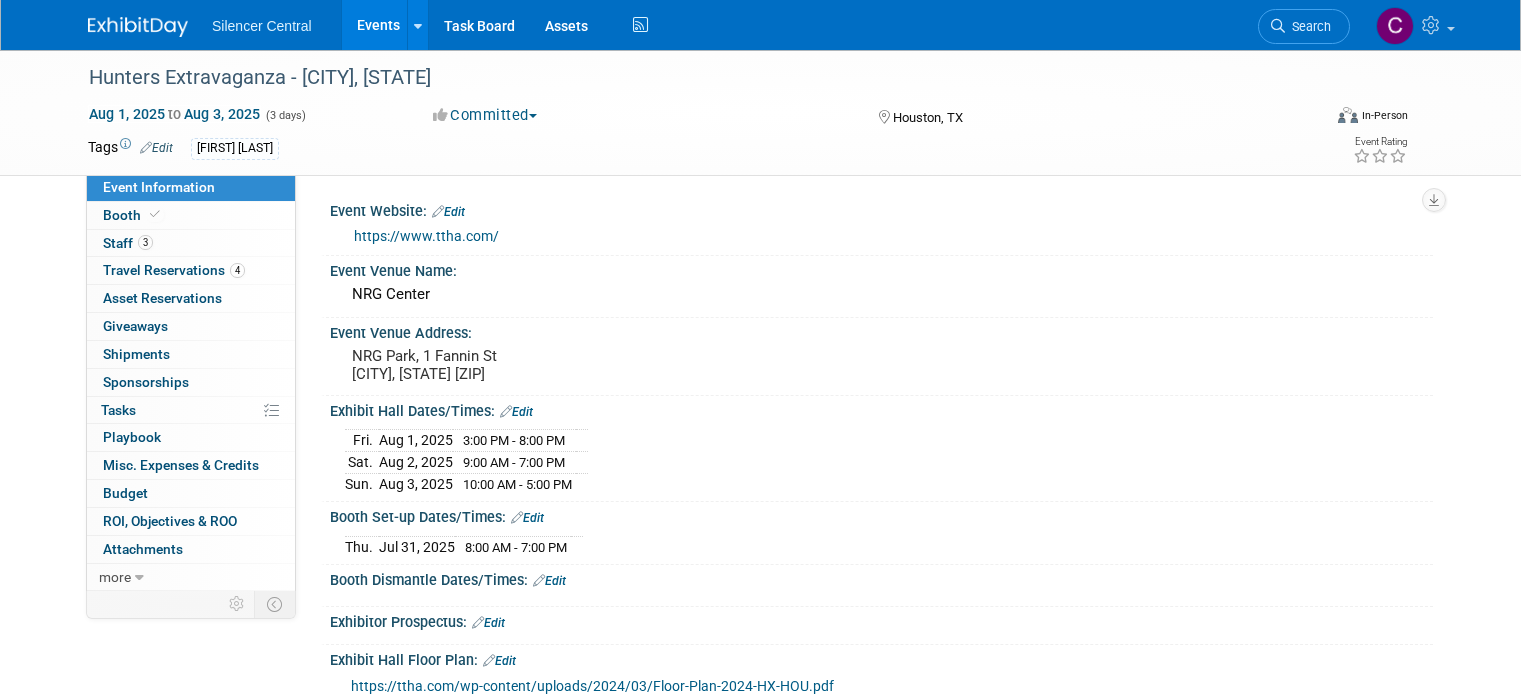 scroll, scrollTop: 0, scrollLeft: 0, axis: both 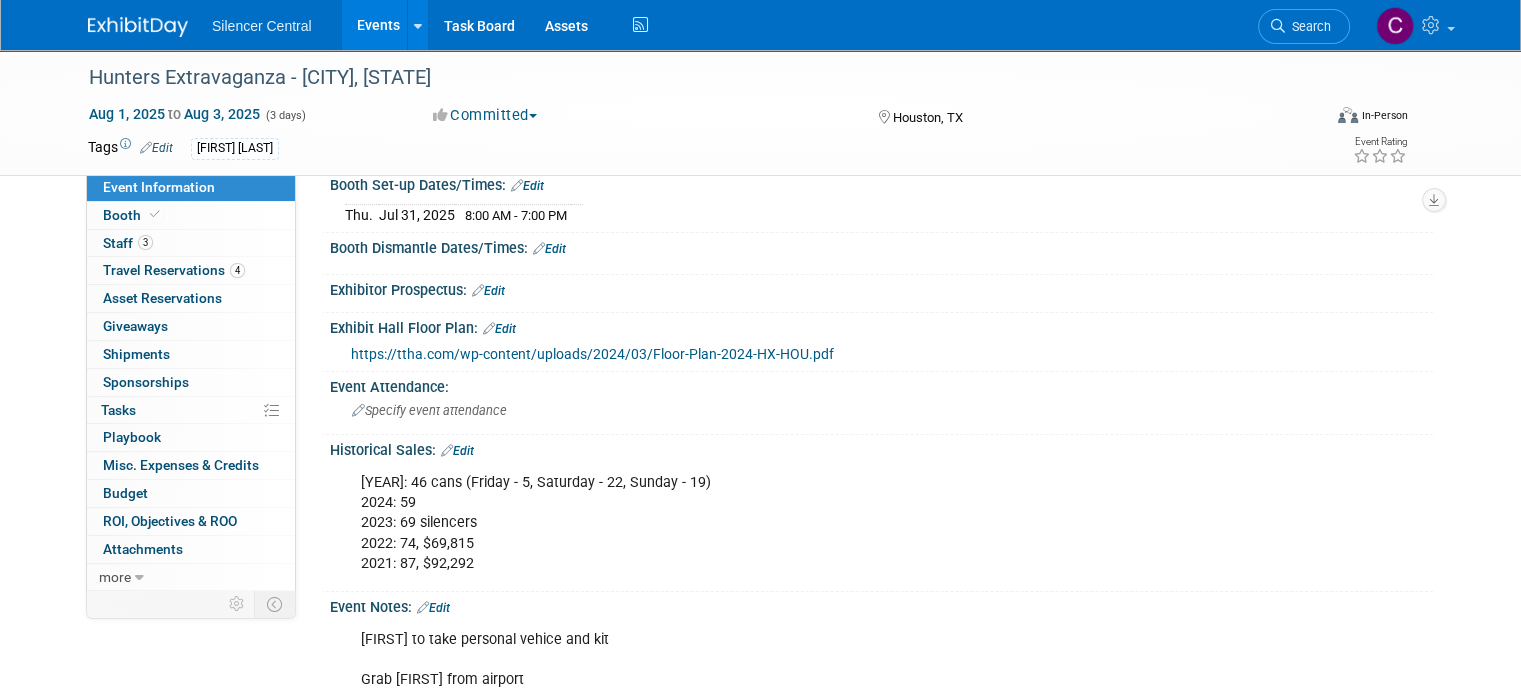 click at bounding box center [150, 17] 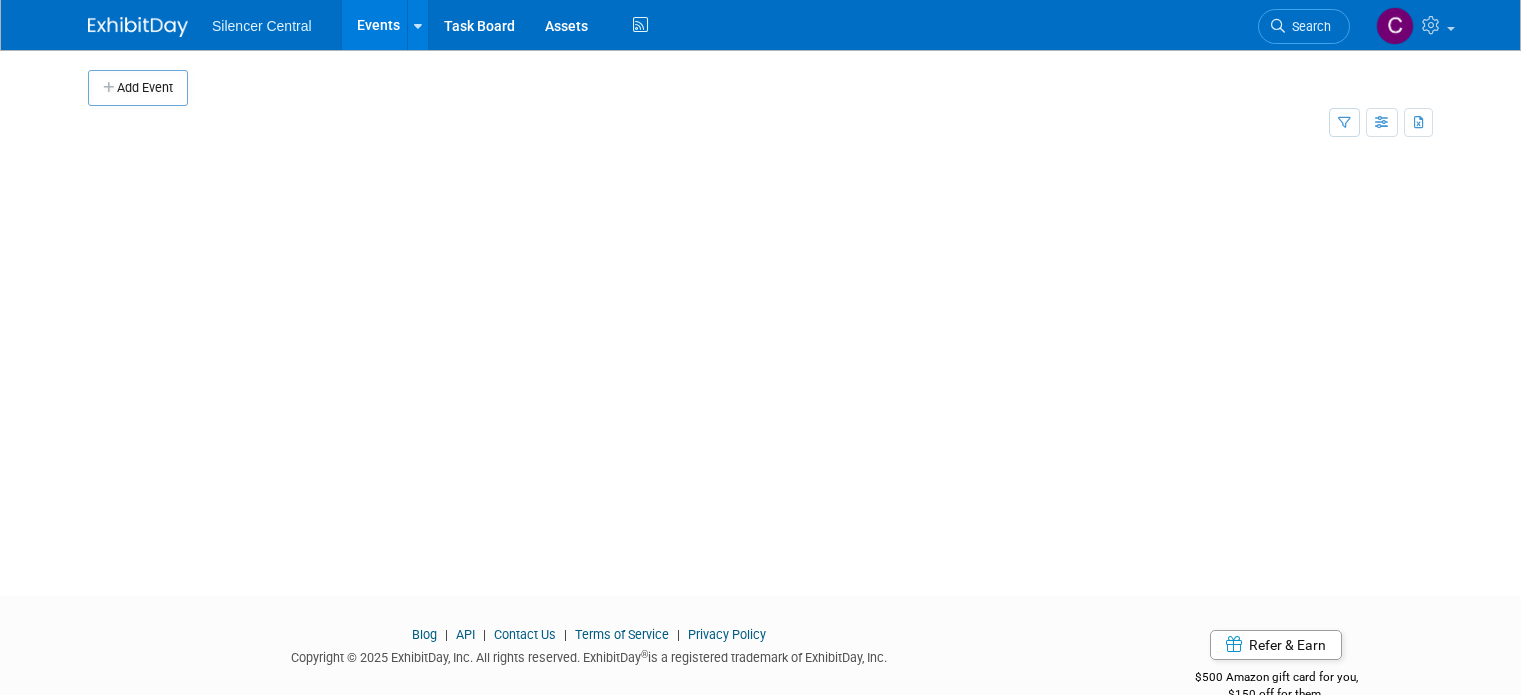 scroll, scrollTop: 0, scrollLeft: 0, axis: both 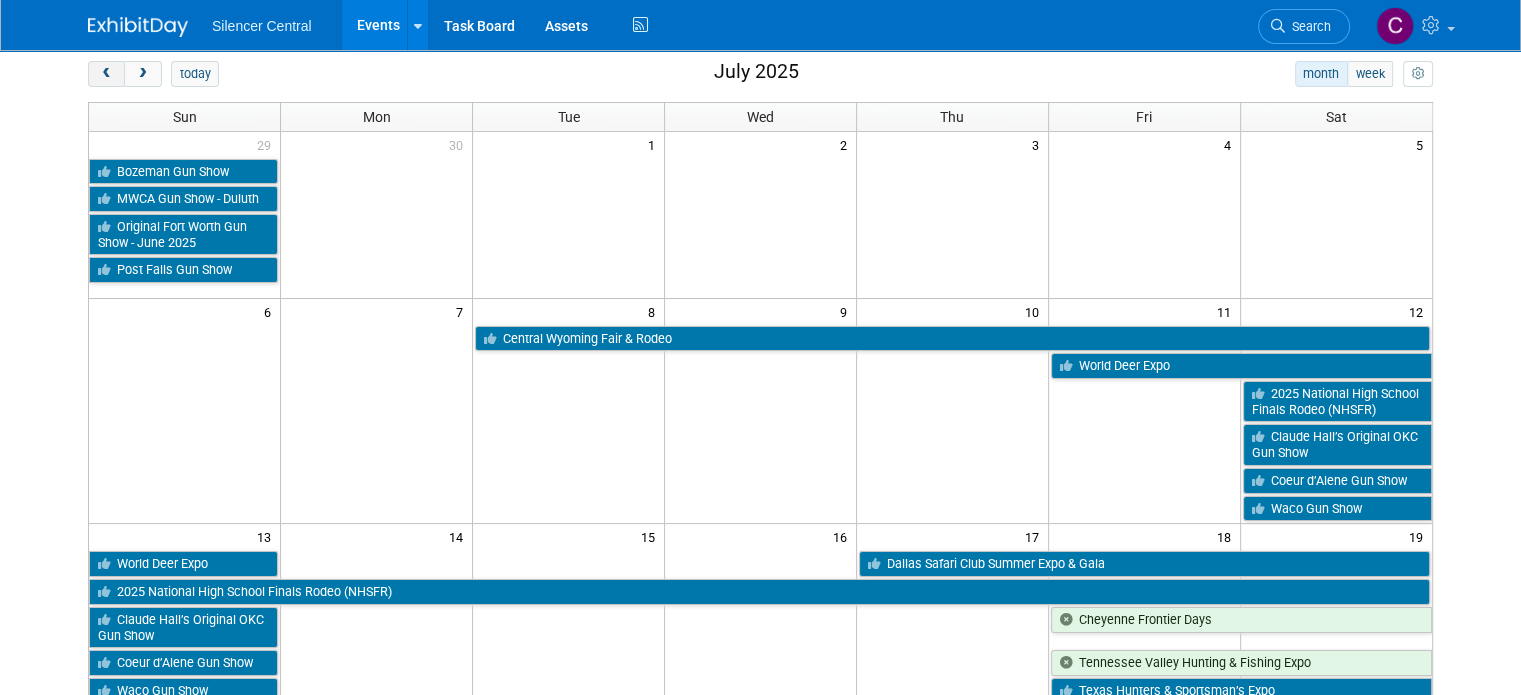 click at bounding box center [106, 74] 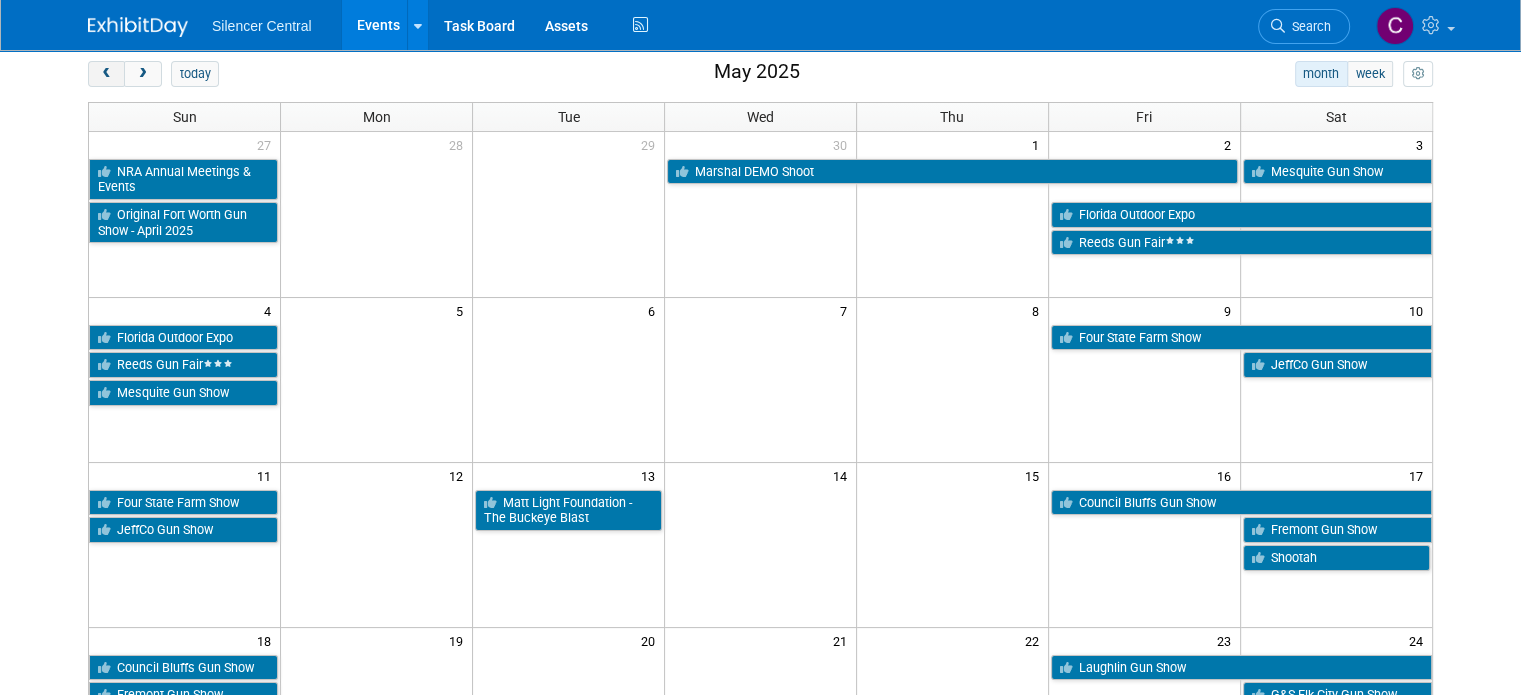 click at bounding box center (106, 74) 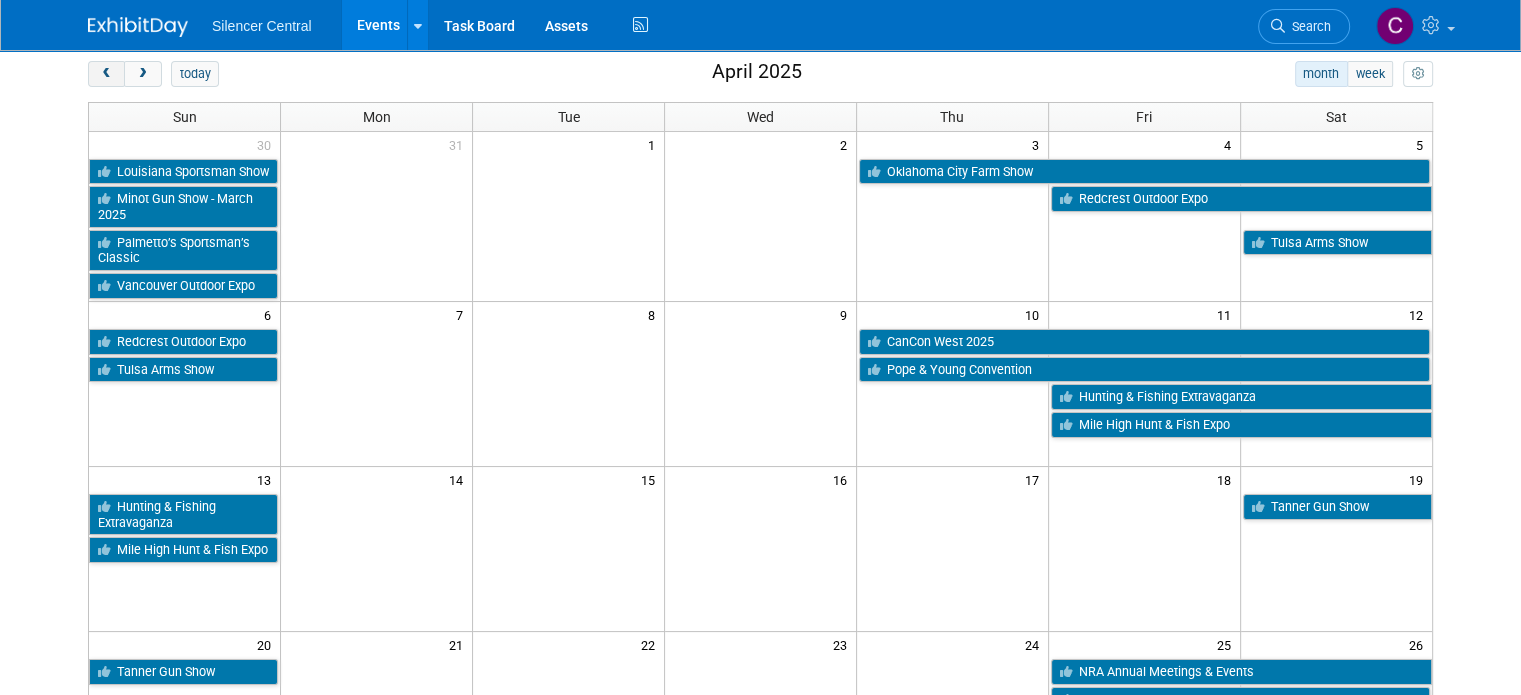 click at bounding box center [106, 74] 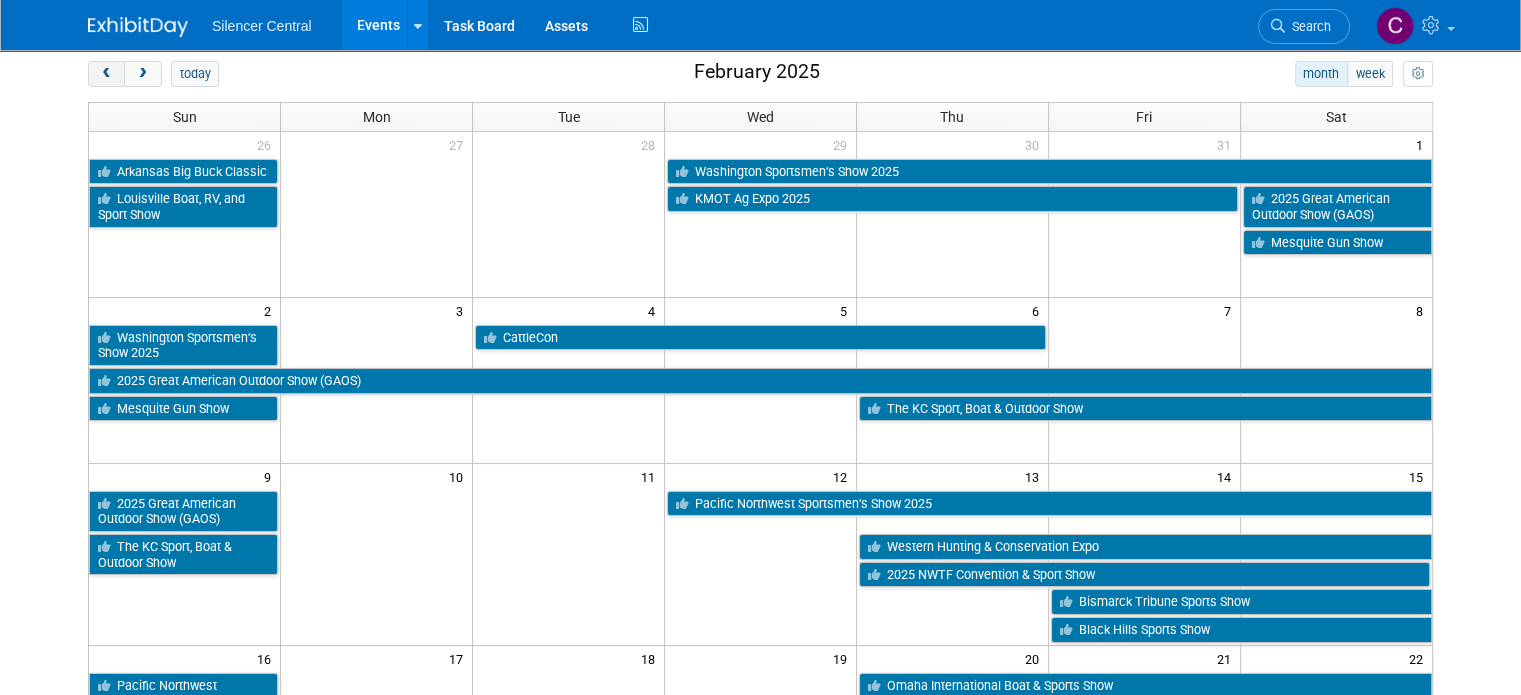 click at bounding box center (106, 74) 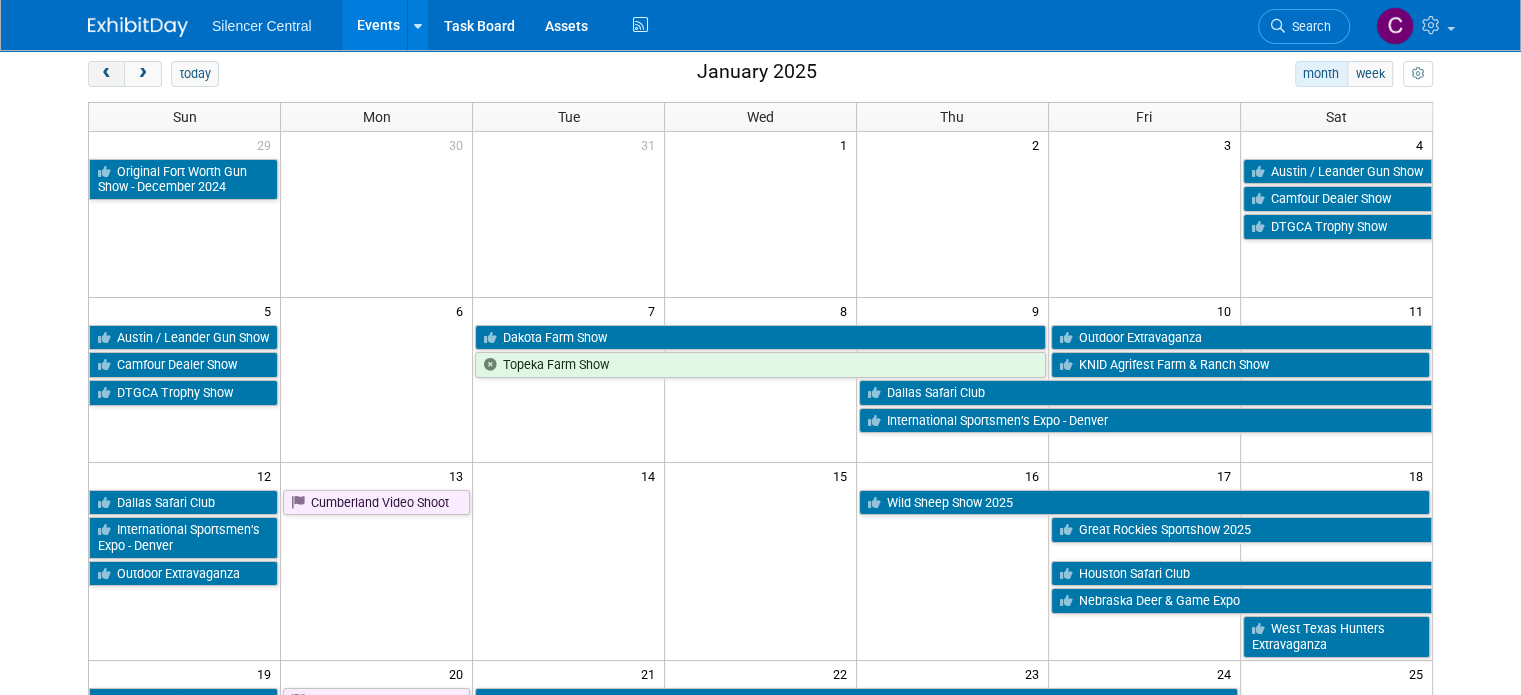 click at bounding box center (106, 74) 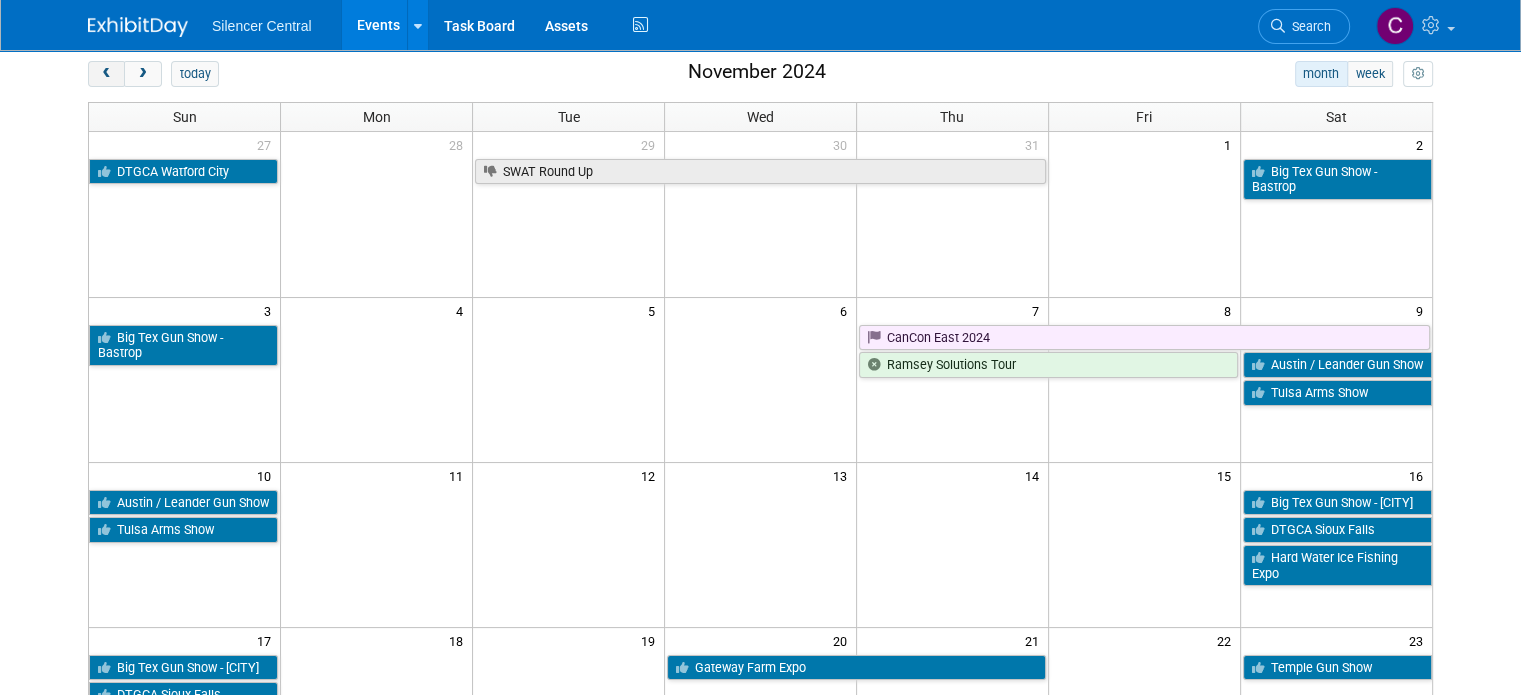 click at bounding box center [106, 74] 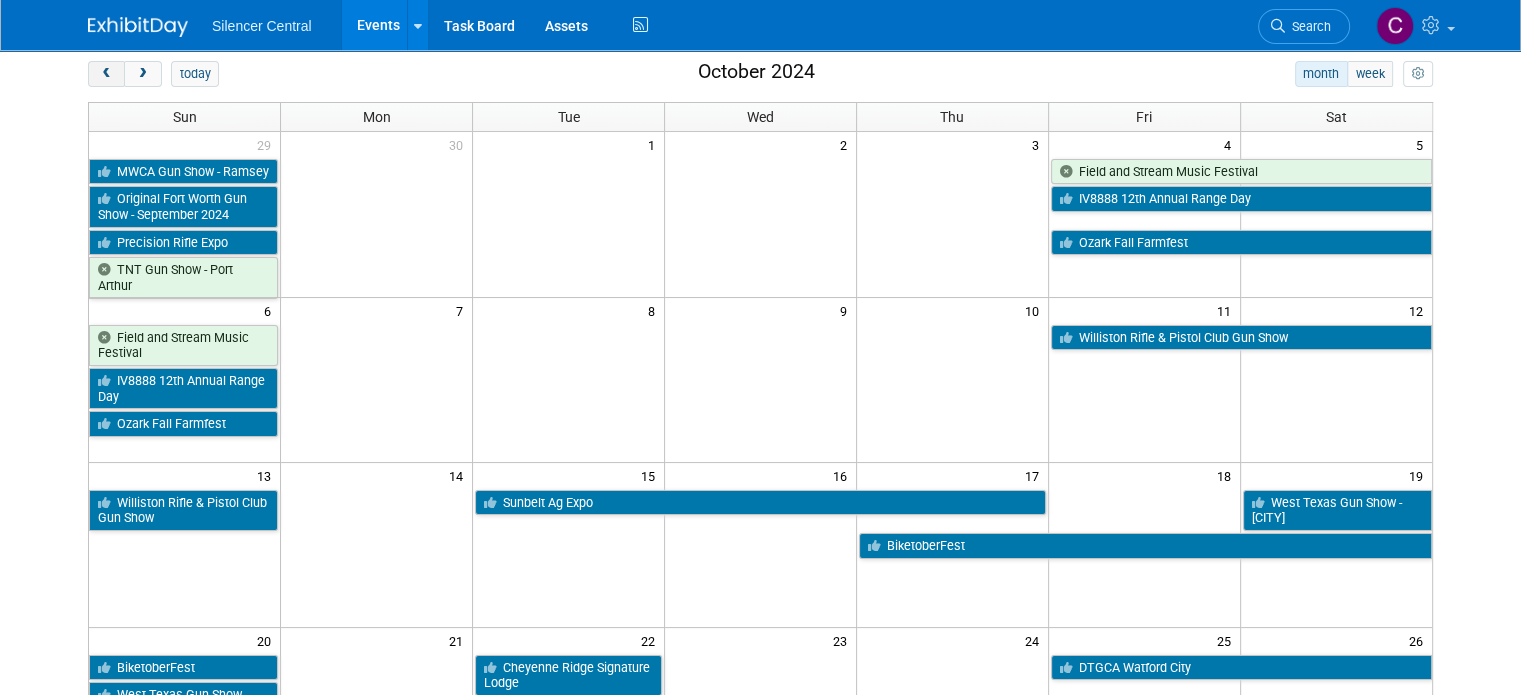 click at bounding box center (106, 74) 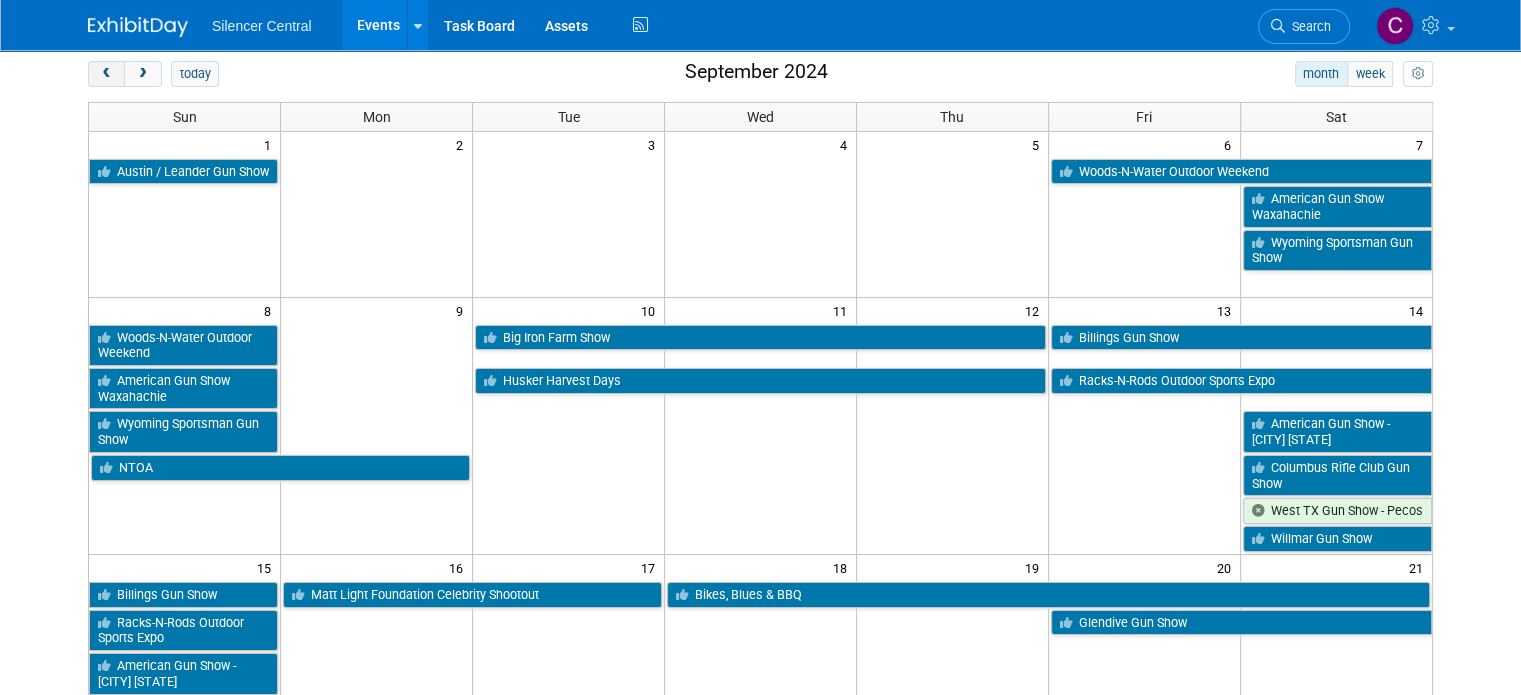 click at bounding box center [106, 74] 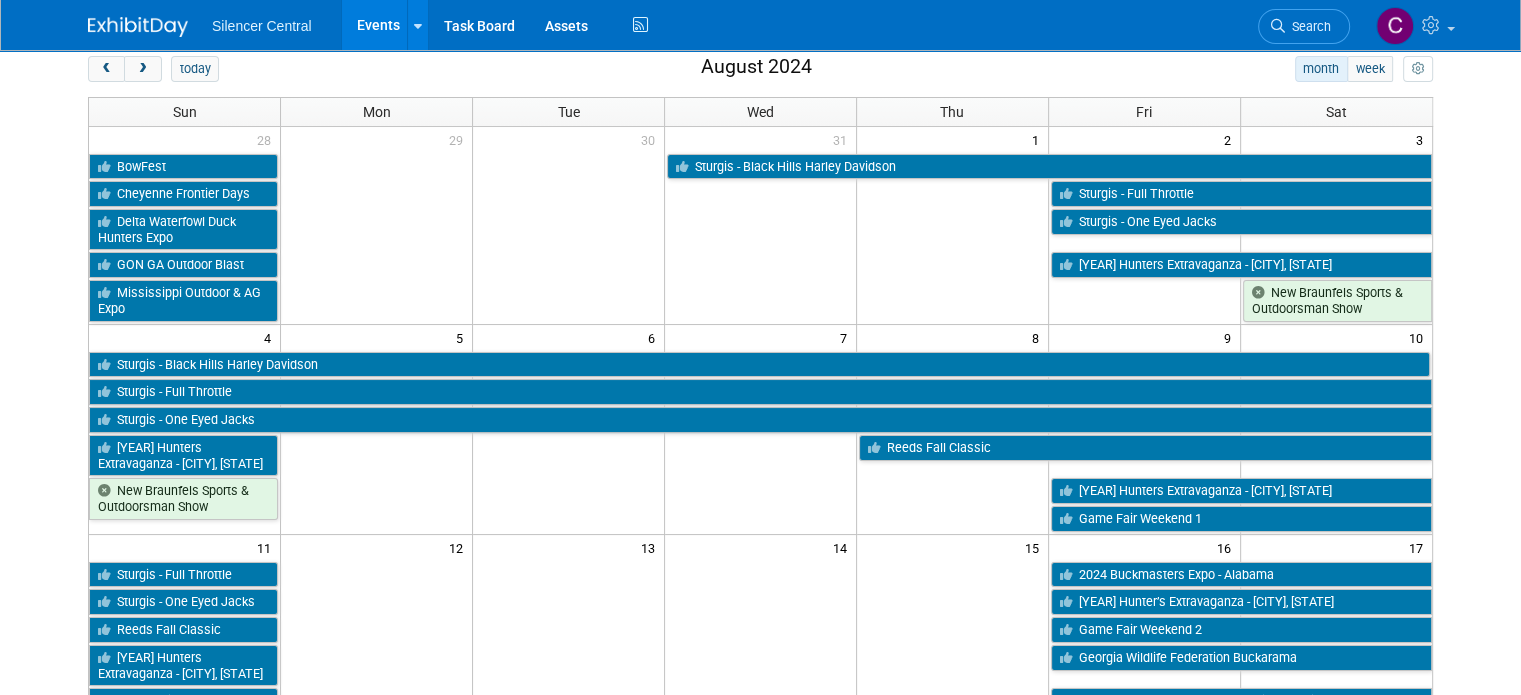 scroll, scrollTop: 96, scrollLeft: 0, axis: vertical 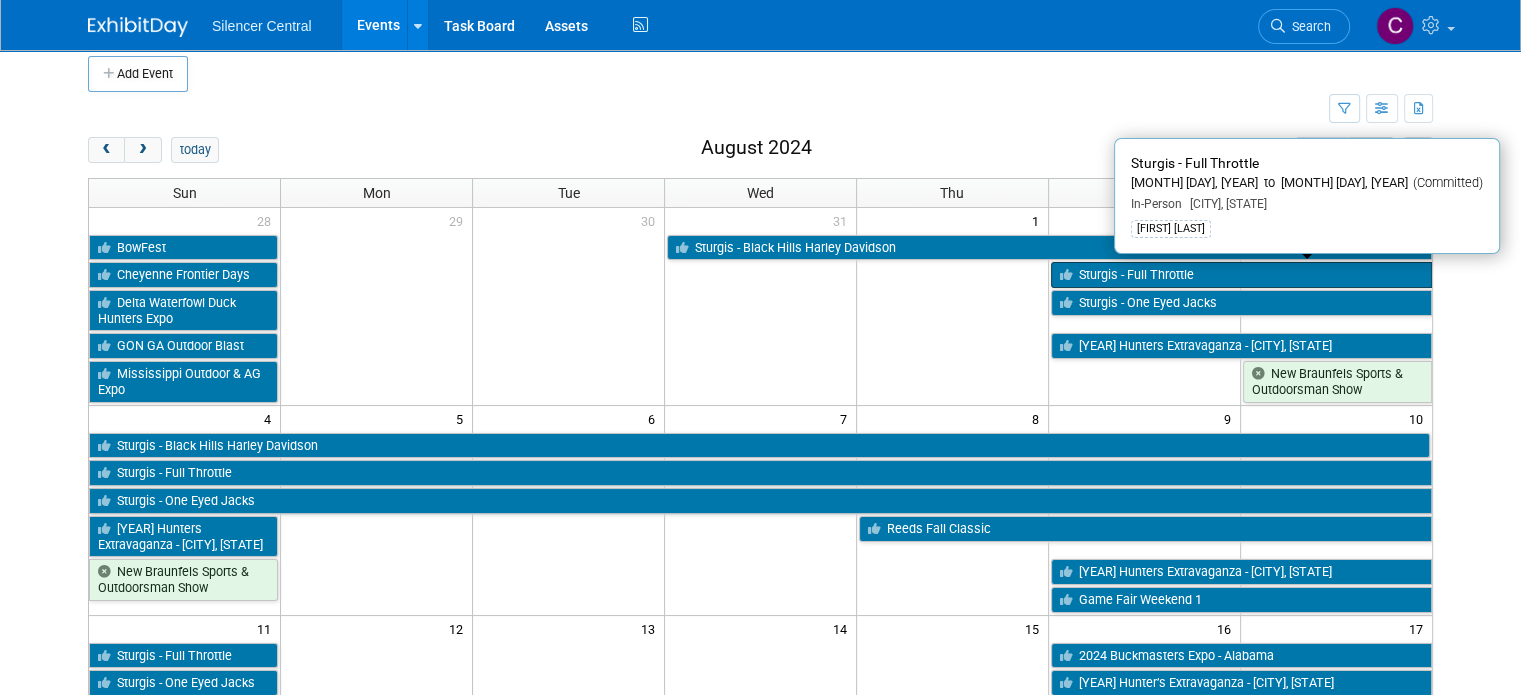 click on "Sturgis - Full Throttle" at bounding box center (1241, 275) 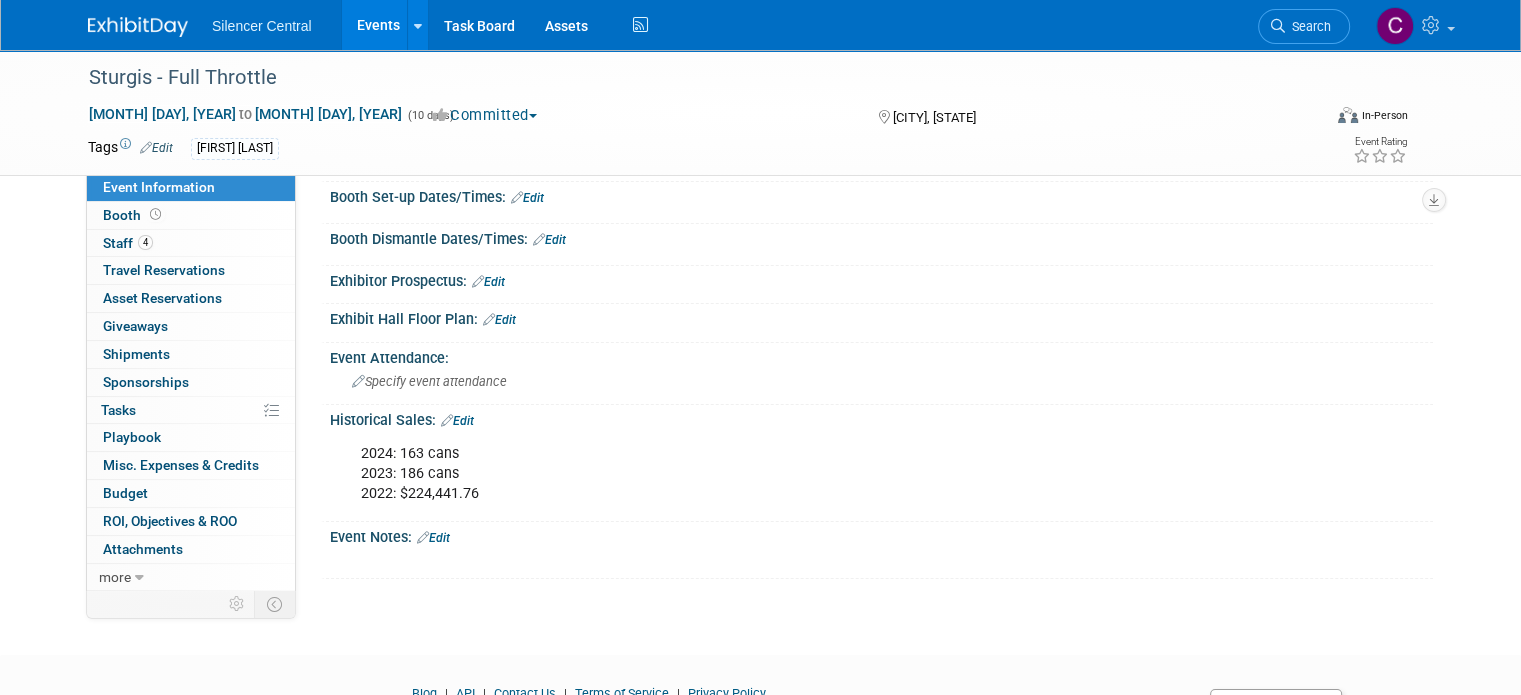 scroll, scrollTop: 232, scrollLeft: 0, axis: vertical 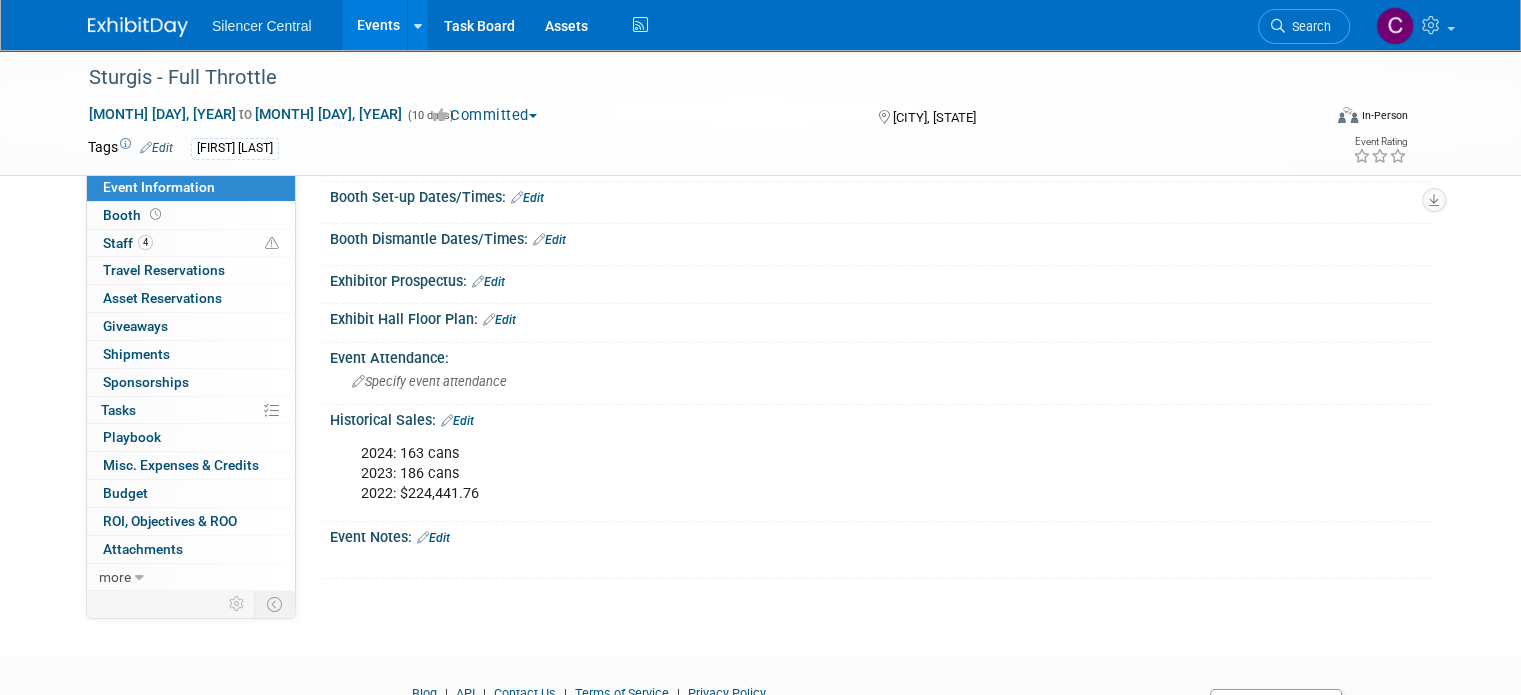 click at bounding box center (138, 27) 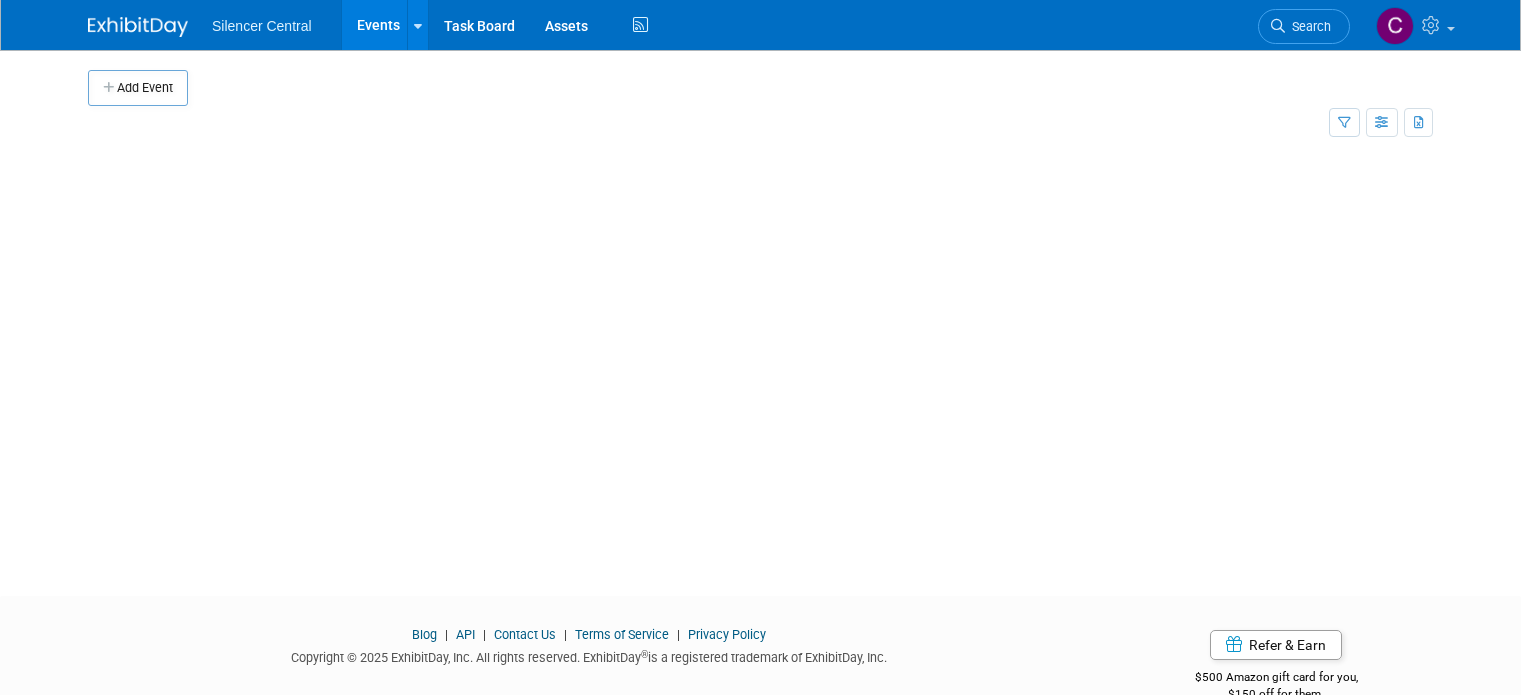 scroll, scrollTop: 0, scrollLeft: 0, axis: both 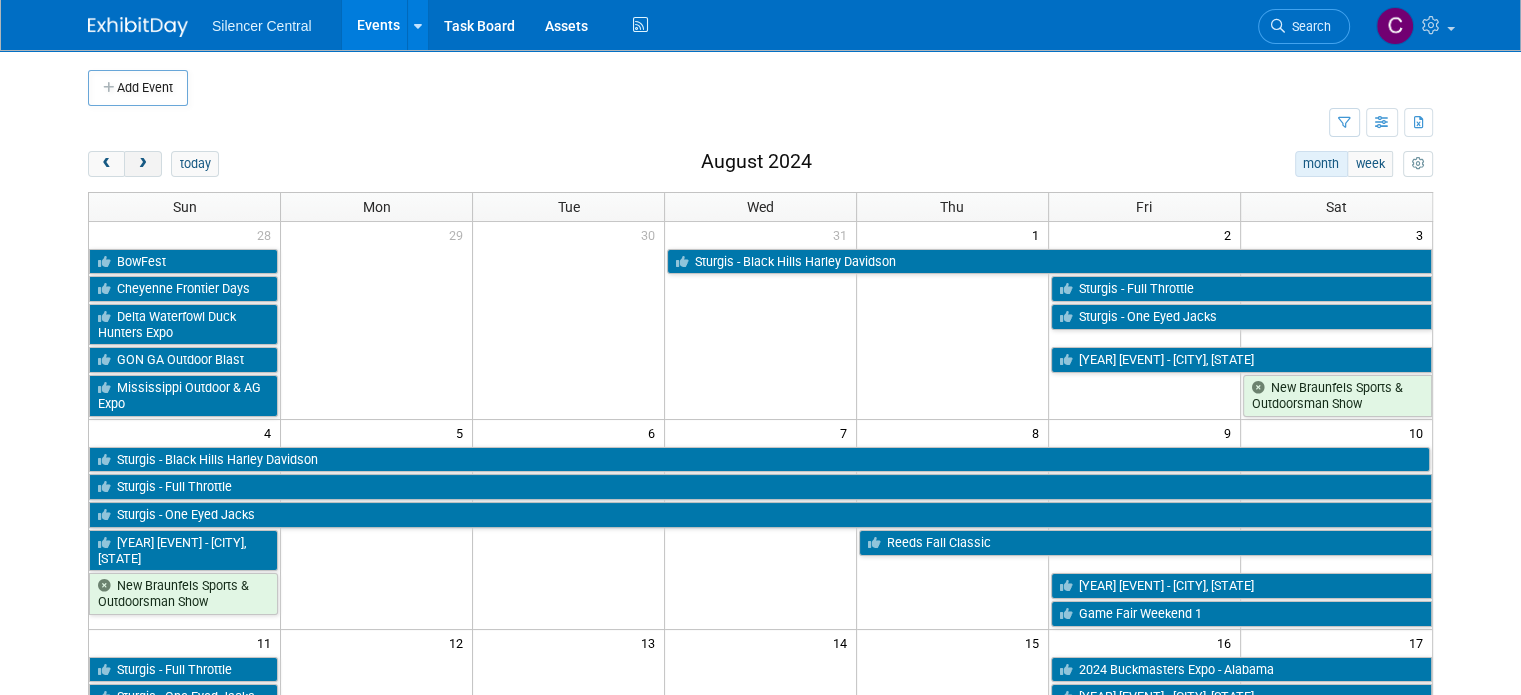 click at bounding box center (142, 164) 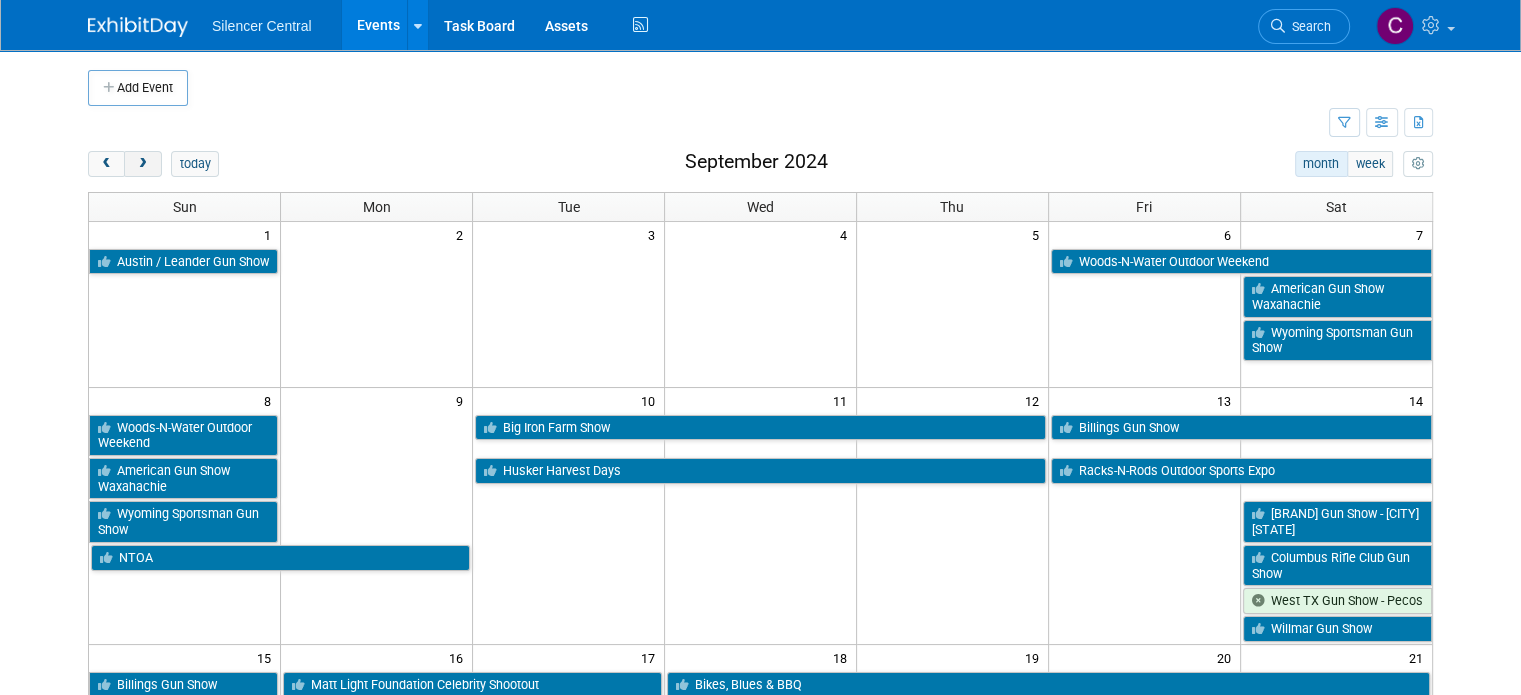 click at bounding box center (142, 164) 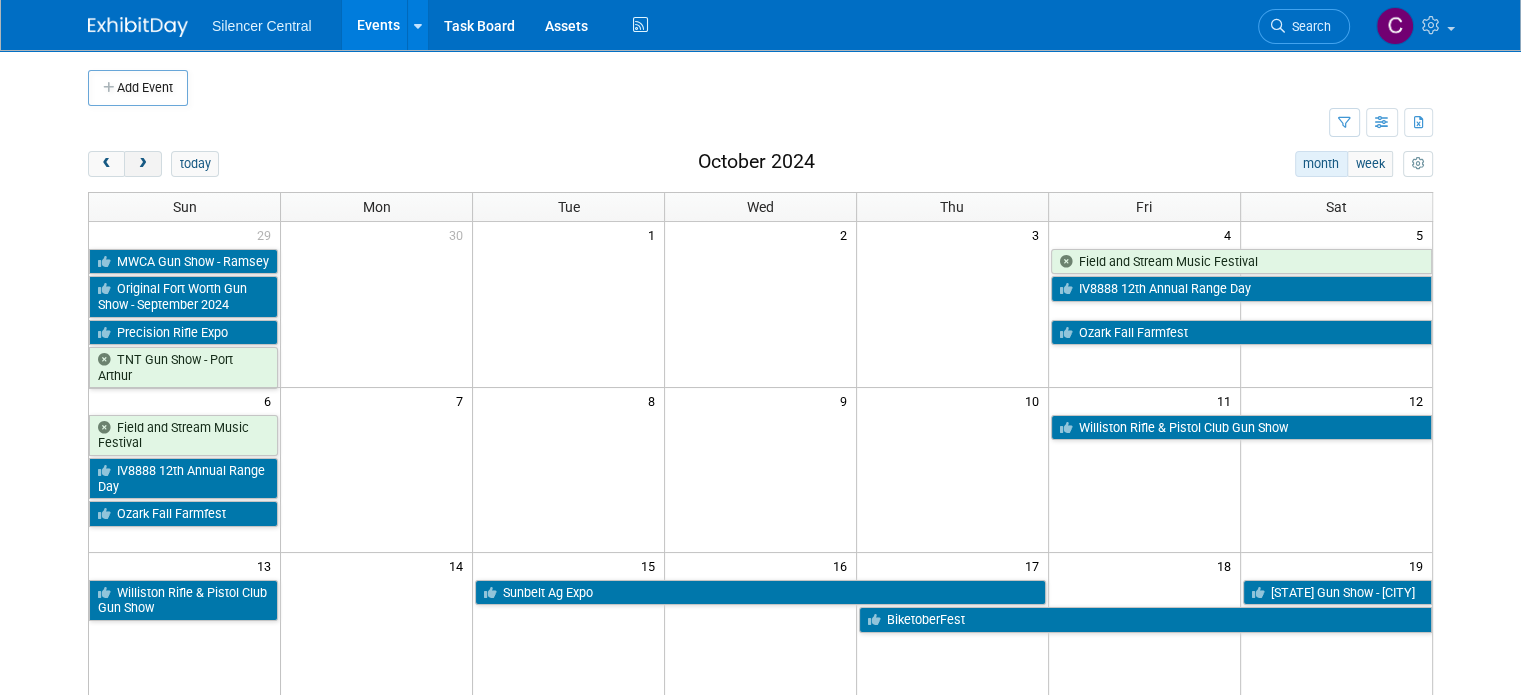click at bounding box center (142, 164) 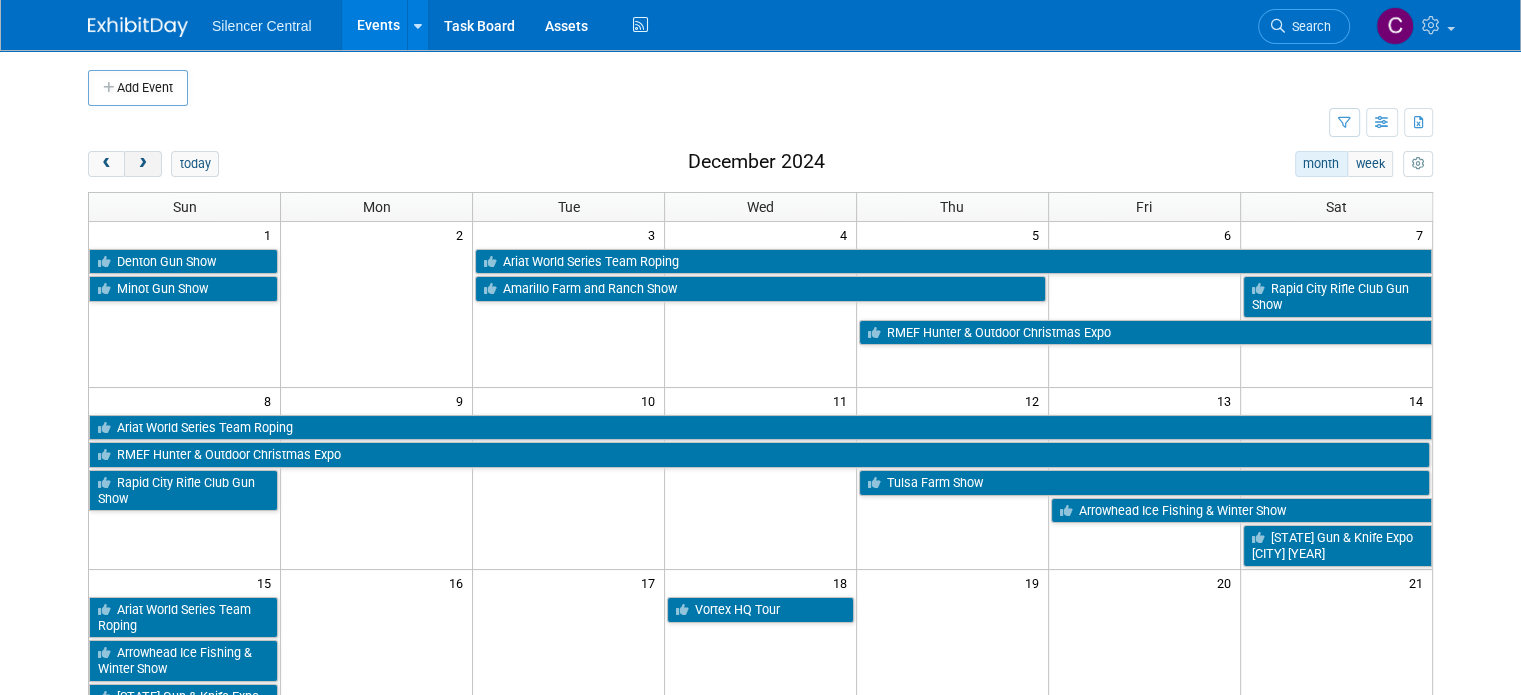 click at bounding box center (142, 164) 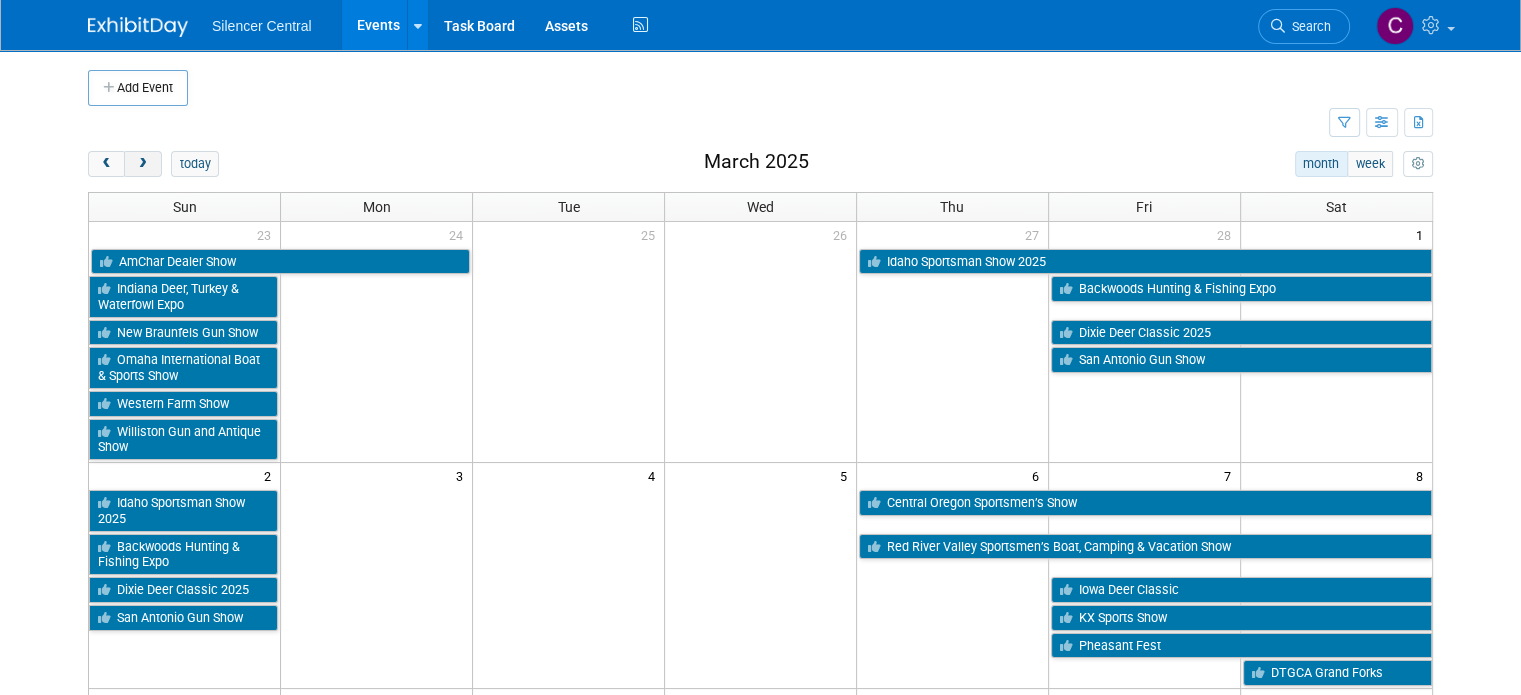 click at bounding box center [142, 164] 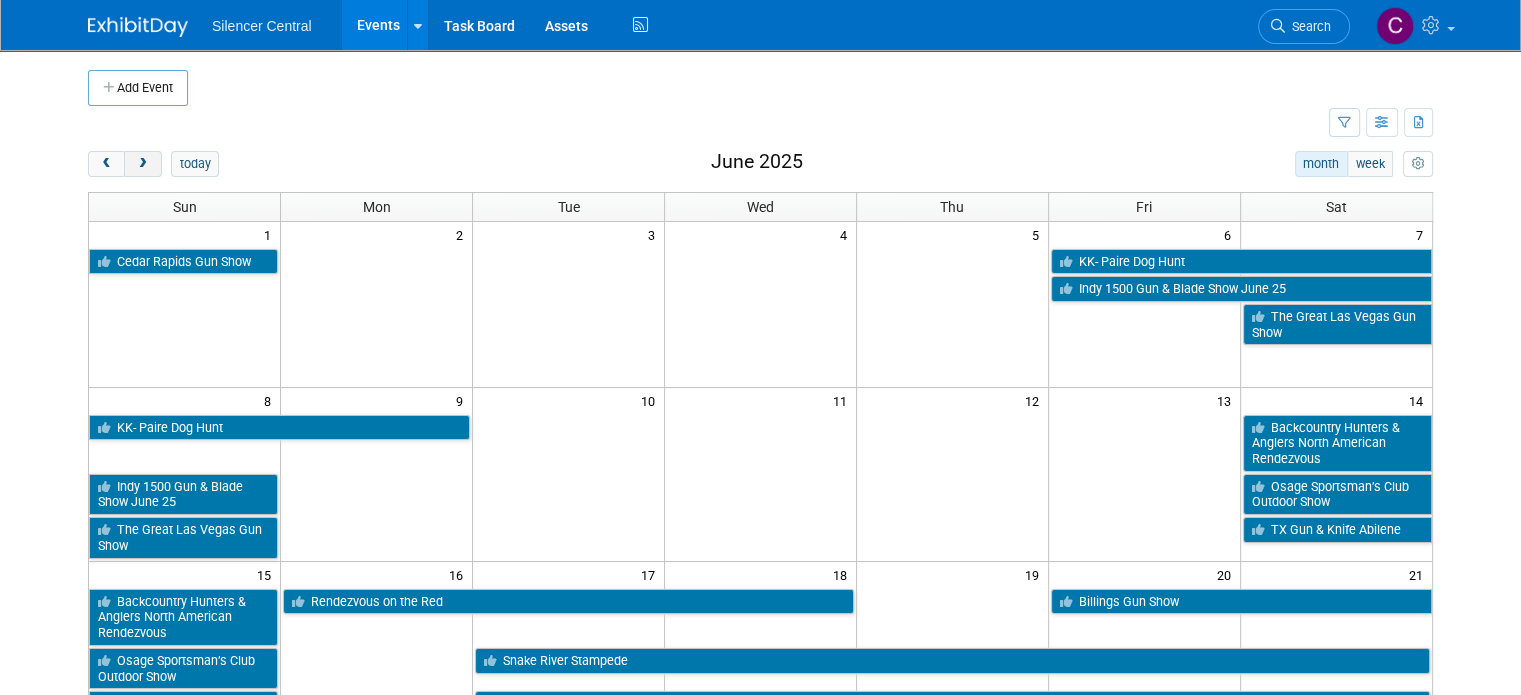 click at bounding box center (142, 164) 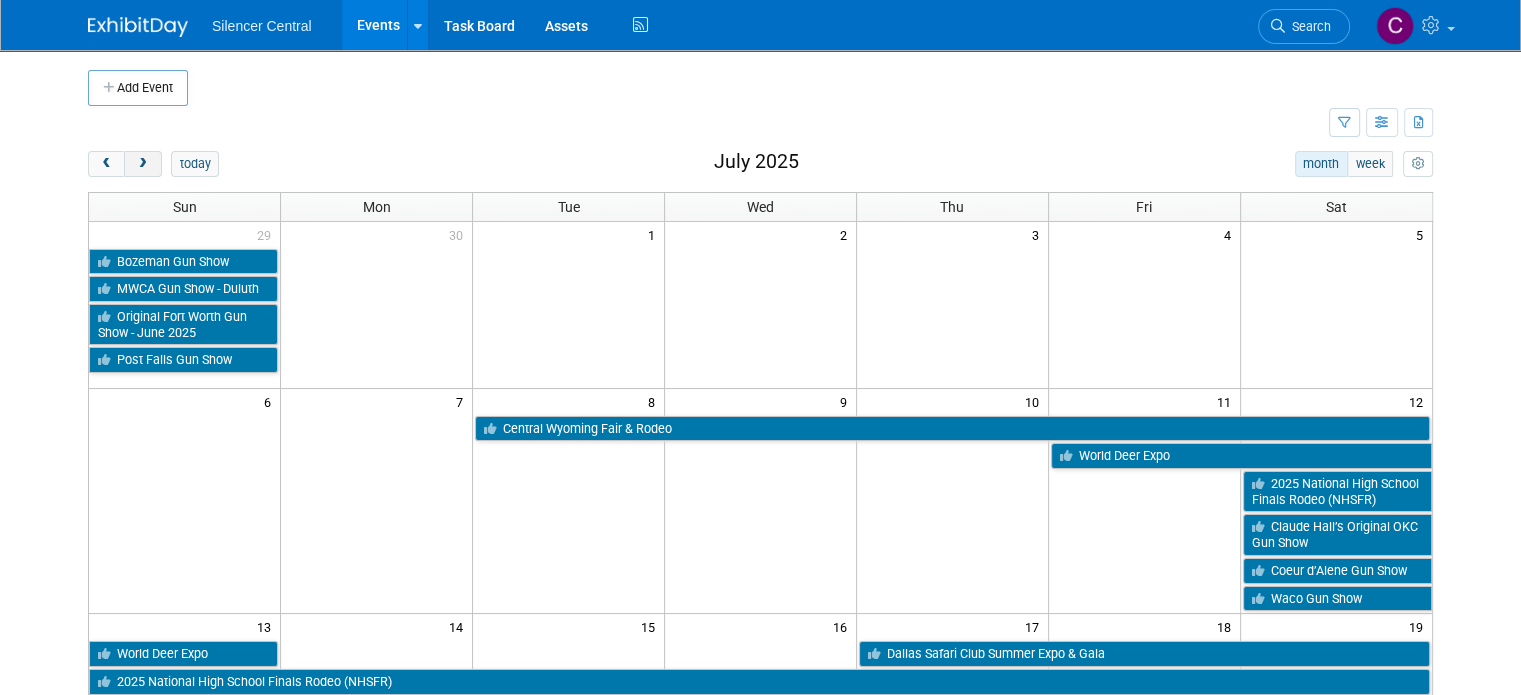click at bounding box center (142, 164) 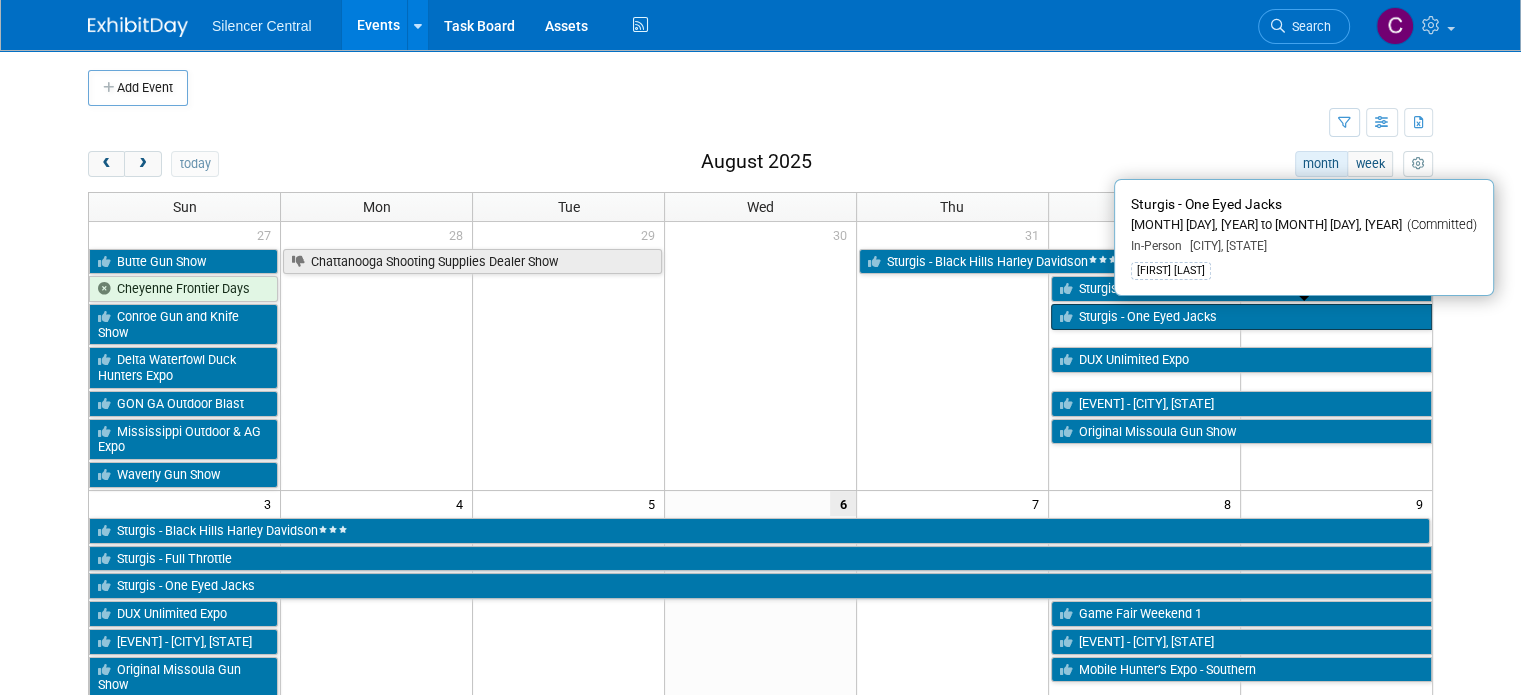 click on "Sturgis - One Eyed Jacks" at bounding box center [1241, 317] 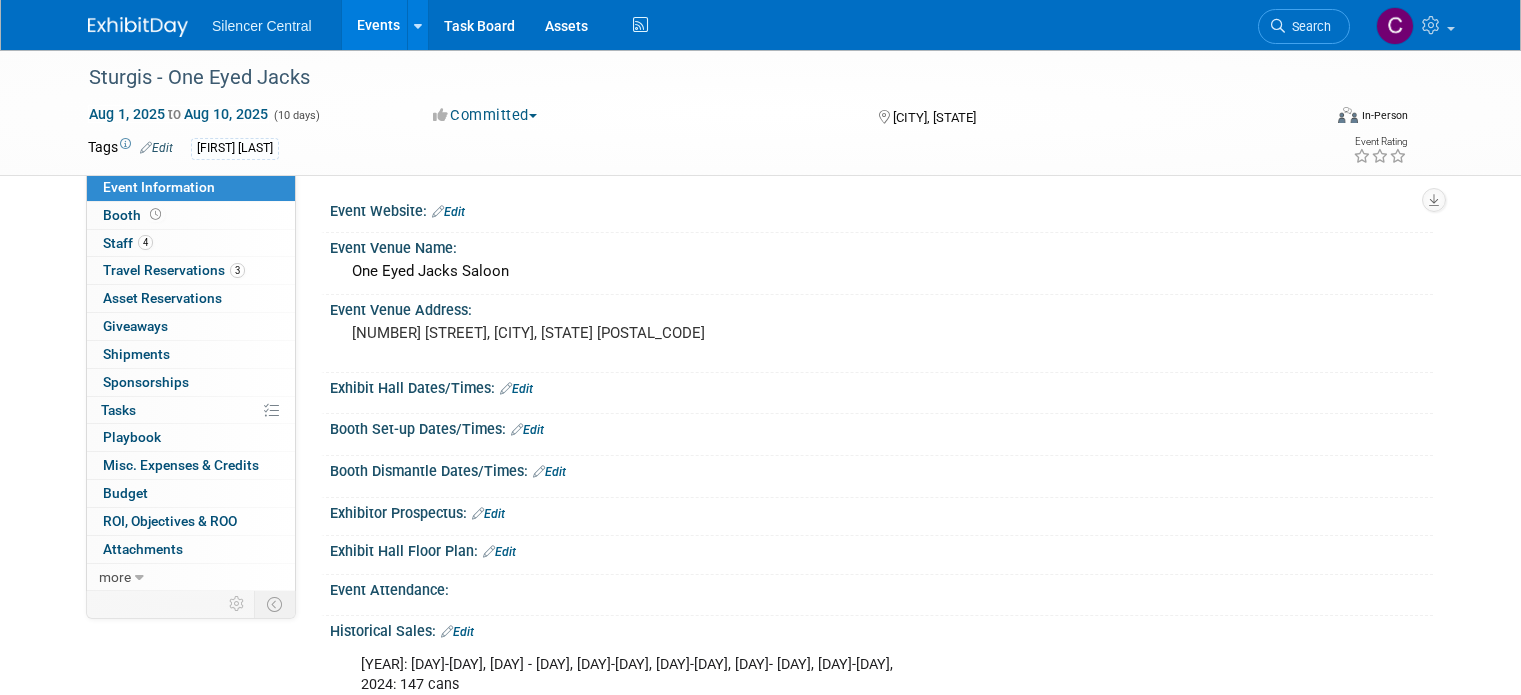 scroll, scrollTop: 0, scrollLeft: 0, axis: both 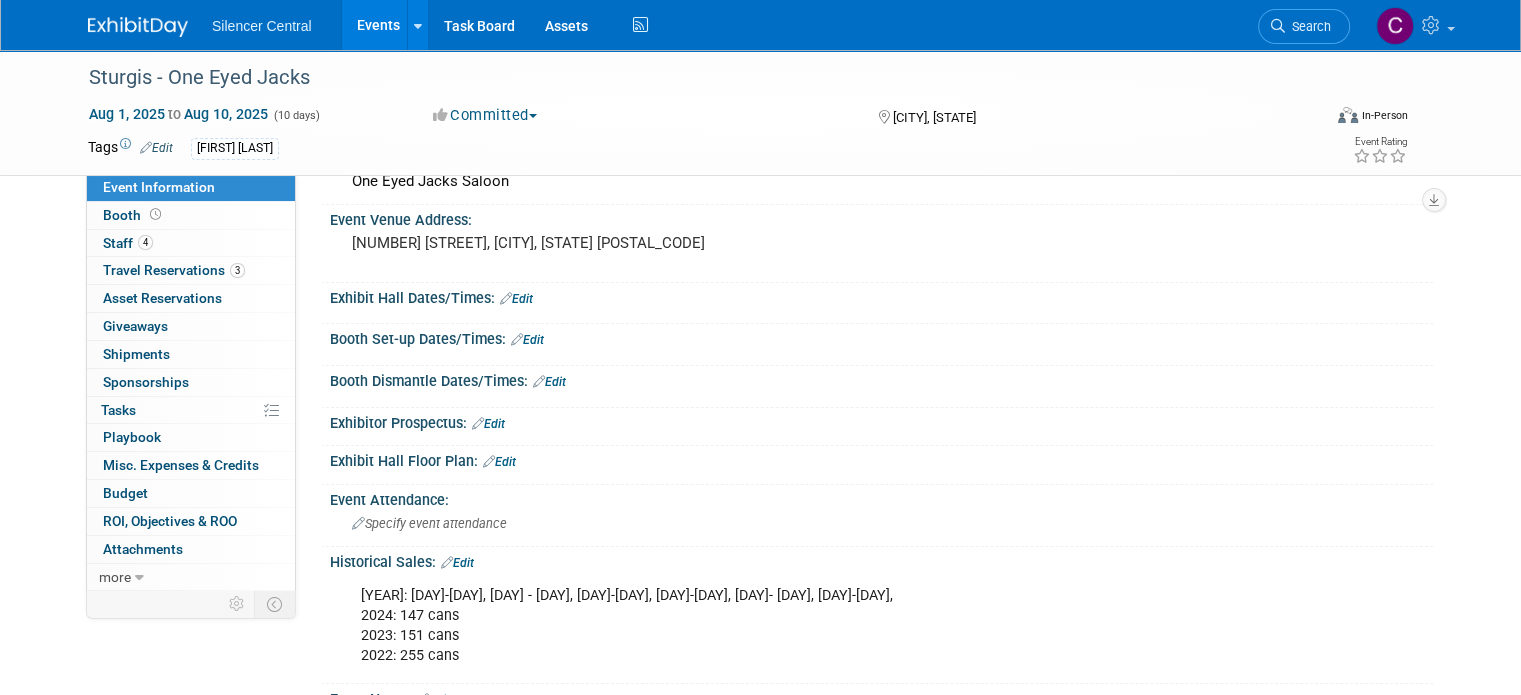 click at bounding box center (138, 27) 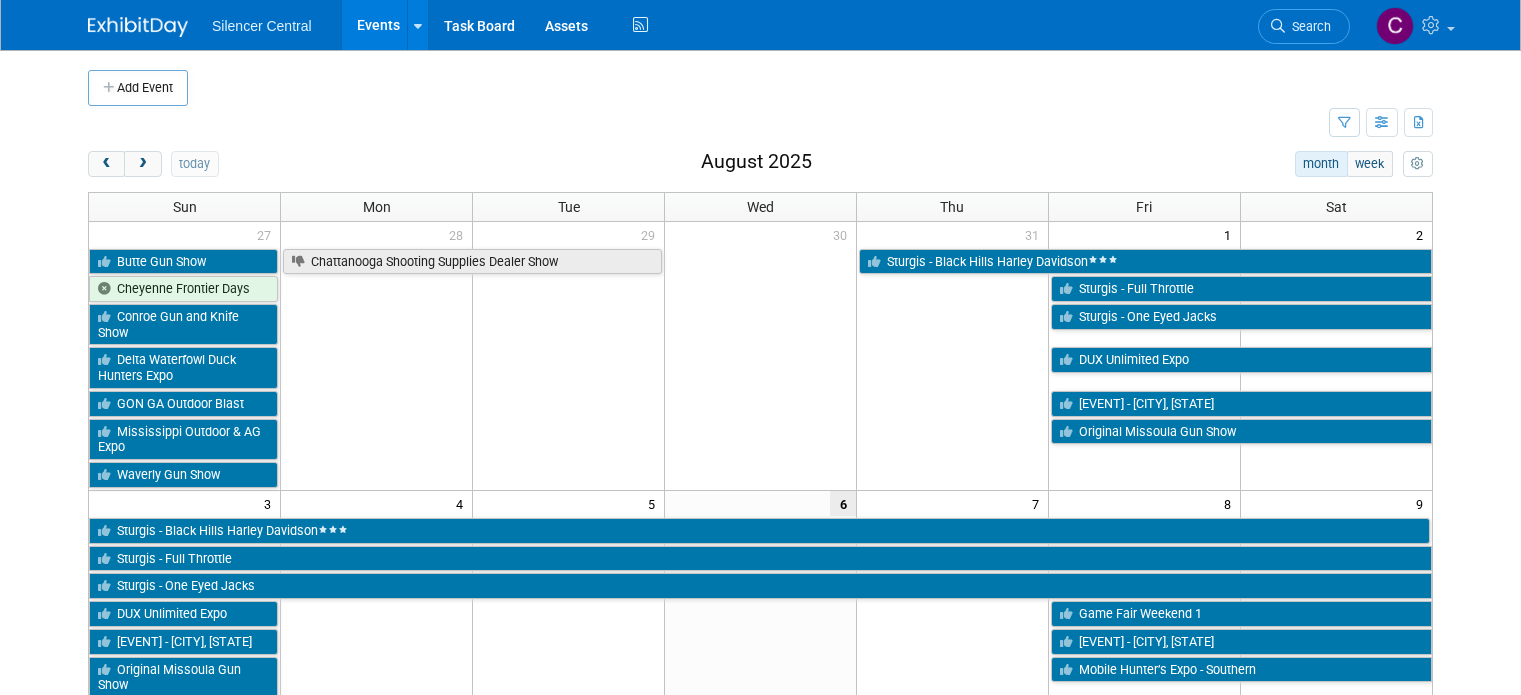 scroll, scrollTop: 0, scrollLeft: 0, axis: both 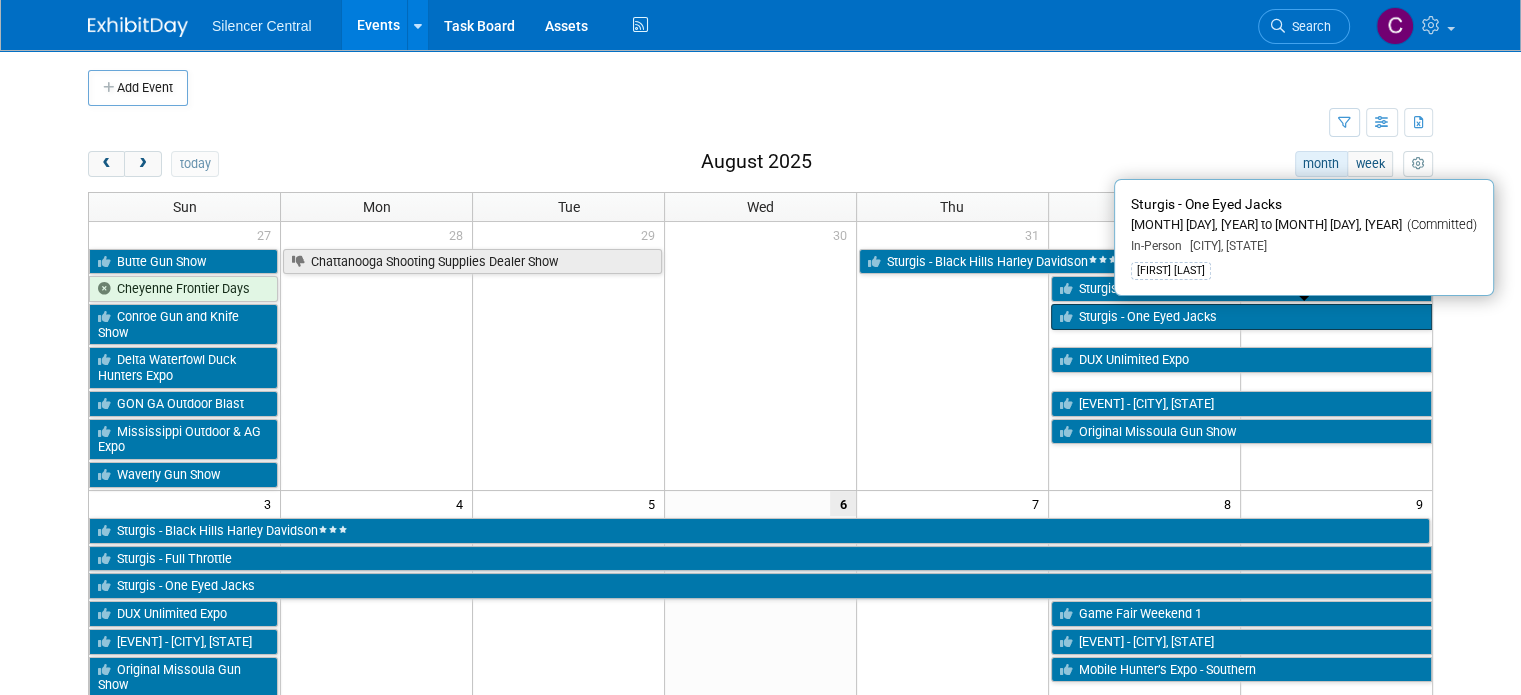 click on "Sturgis - One Eyed Jacks" at bounding box center (1241, 317) 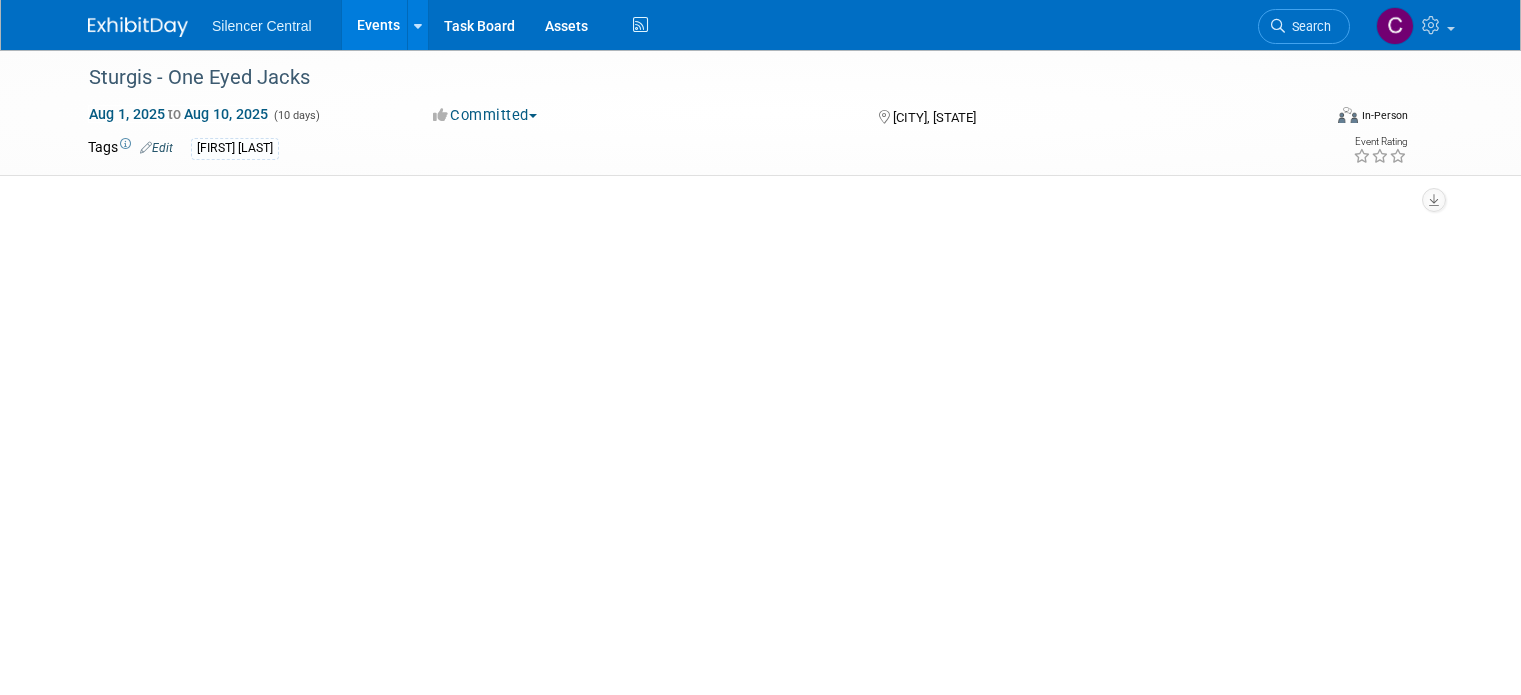 scroll, scrollTop: 0, scrollLeft: 0, axis: both 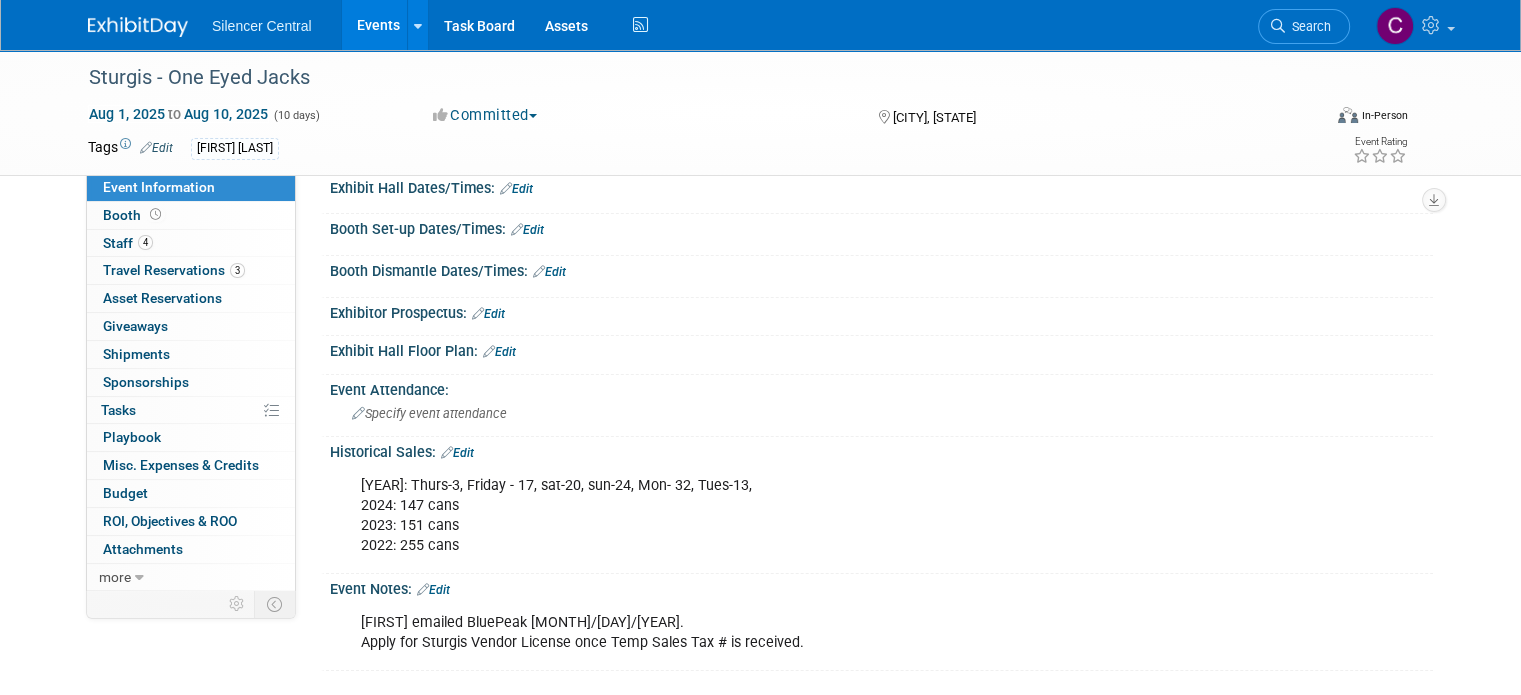 click at bounding box center (138, 27) 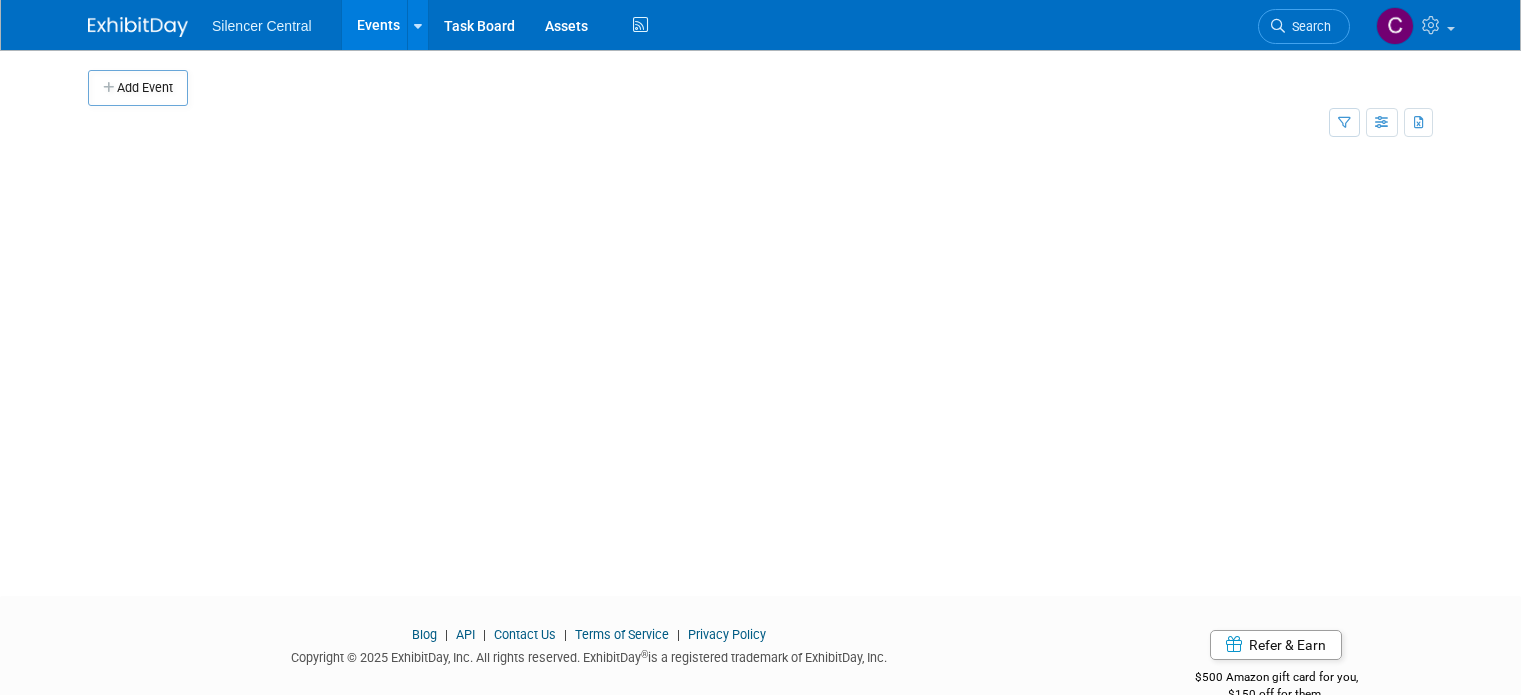scroll, scrollTop: 0, scrollLeft: 0, axis: both 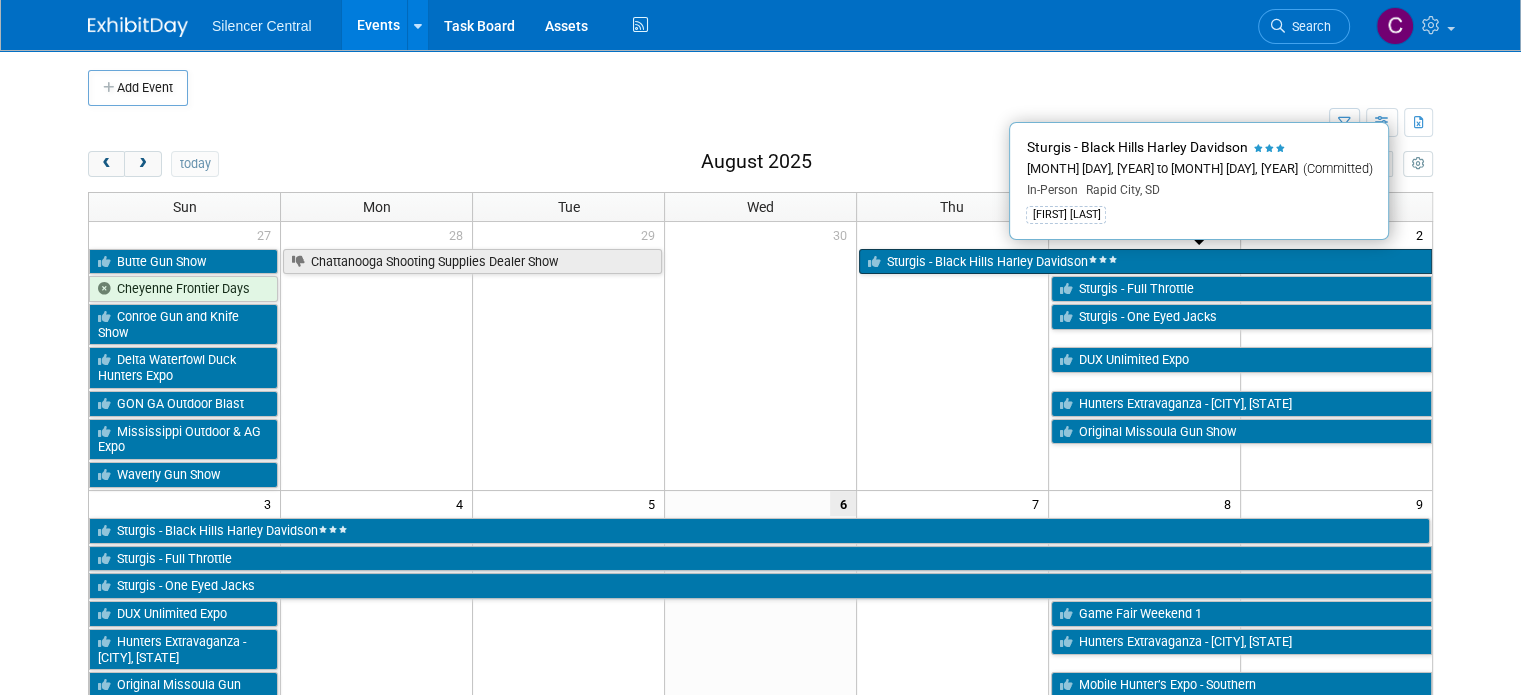 click on "Sturgis - Black Hills Harley Davidson" at bounding box center [1145, 262] 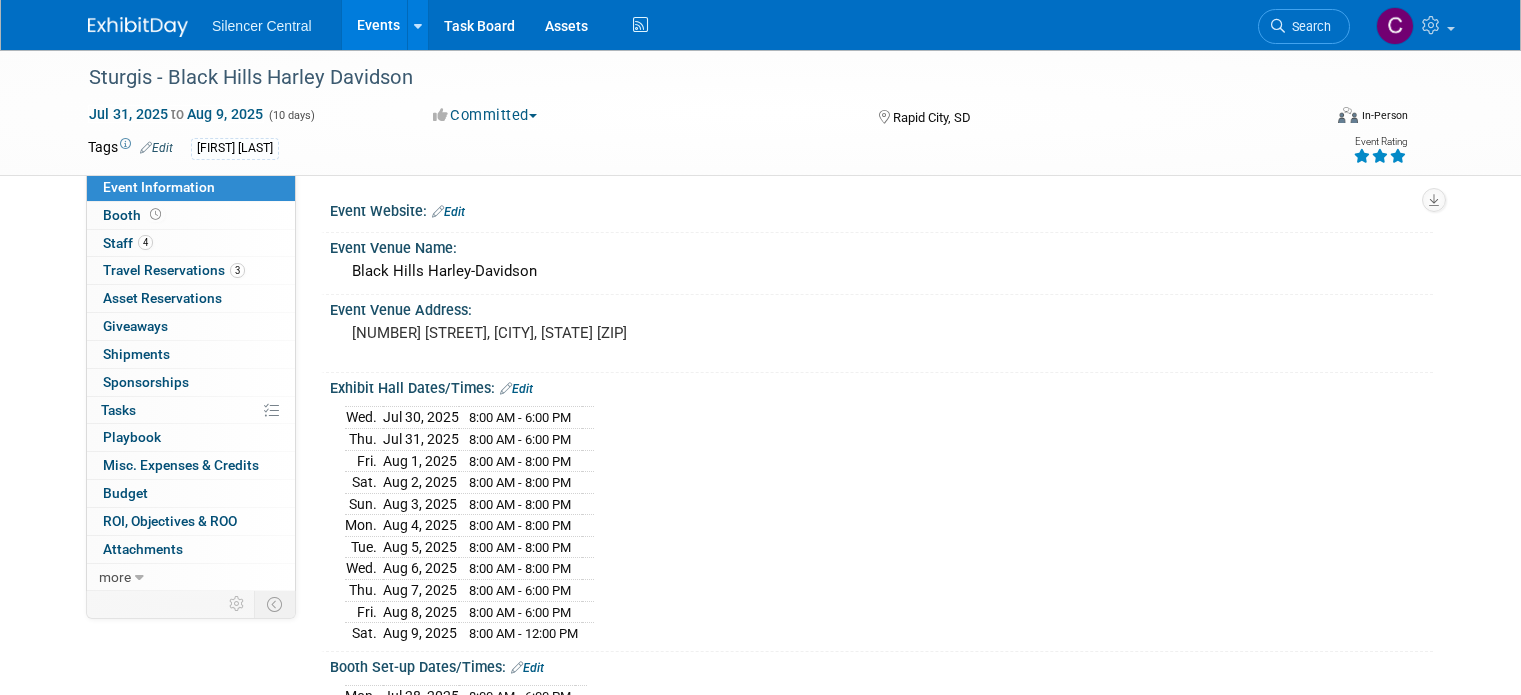 scroll, scrollTop: 0, scrollLeft: 0, axis: both 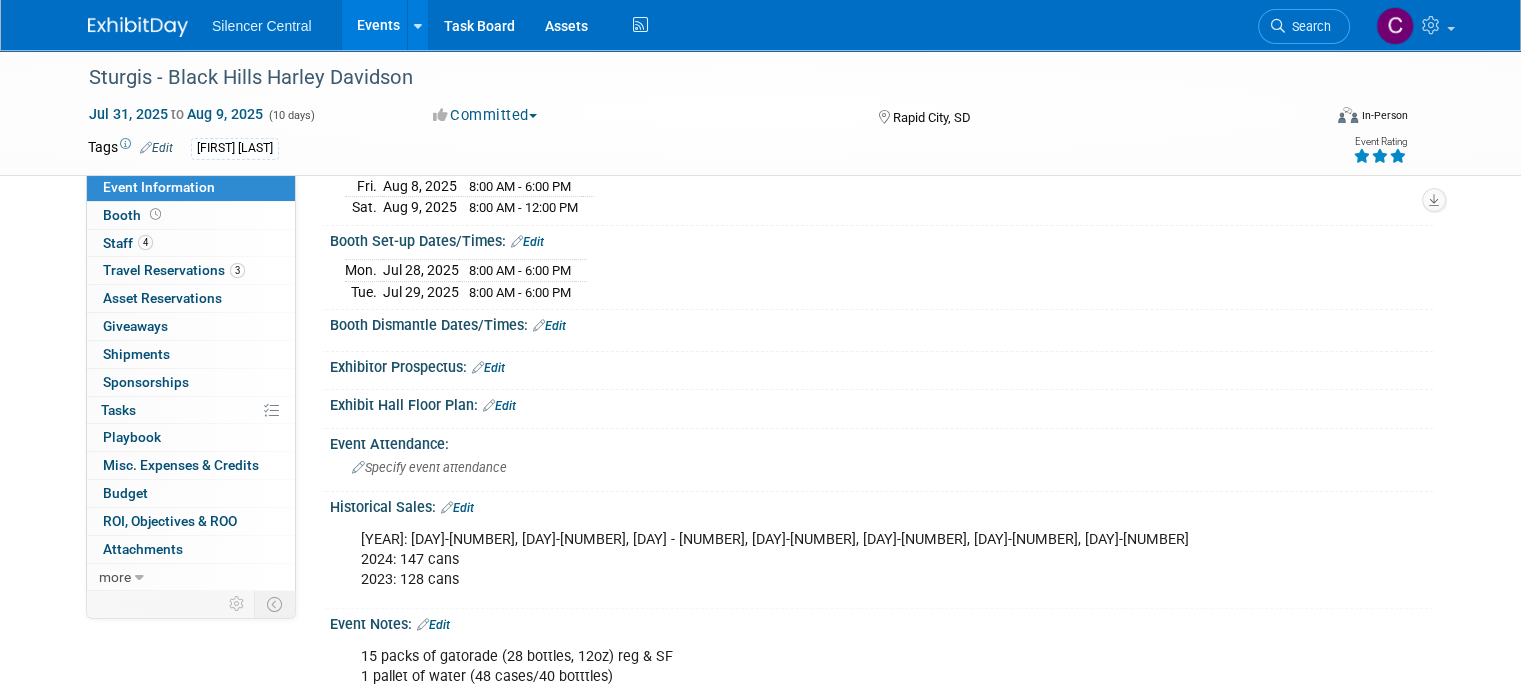 click at bounding box center (138, 27) 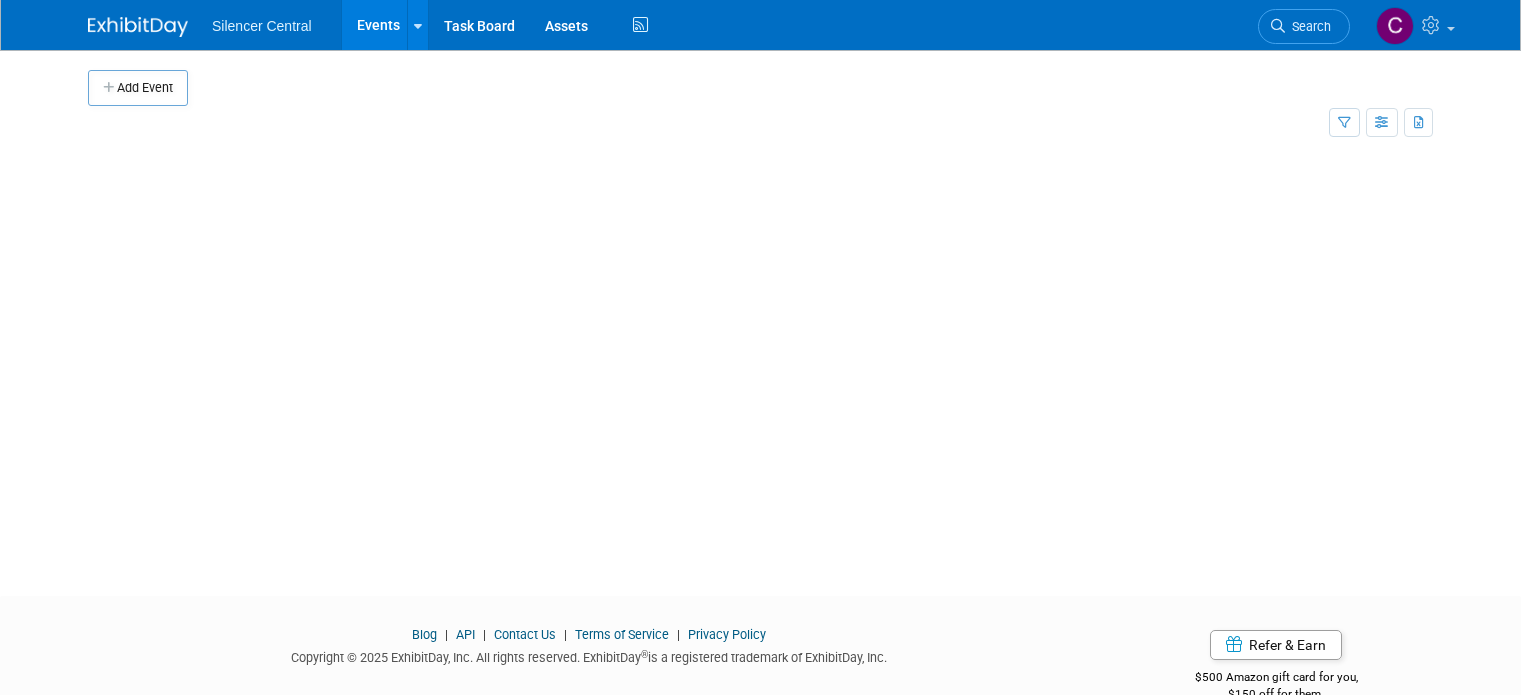 scroll, scrollTop: 0, scrollLeft: 0, axis: both 